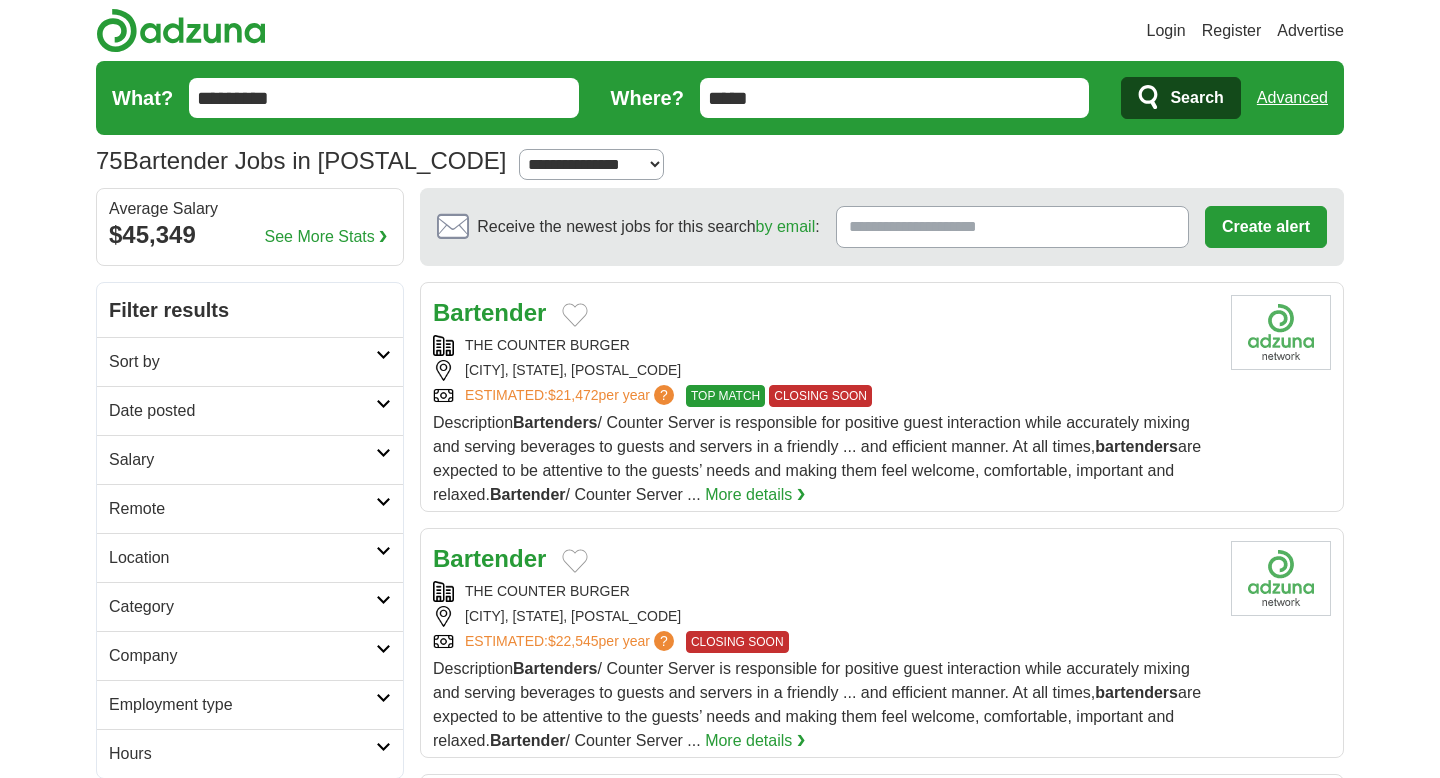 scroll, scrollTop: 0, scrollLeft: 0, axis: both 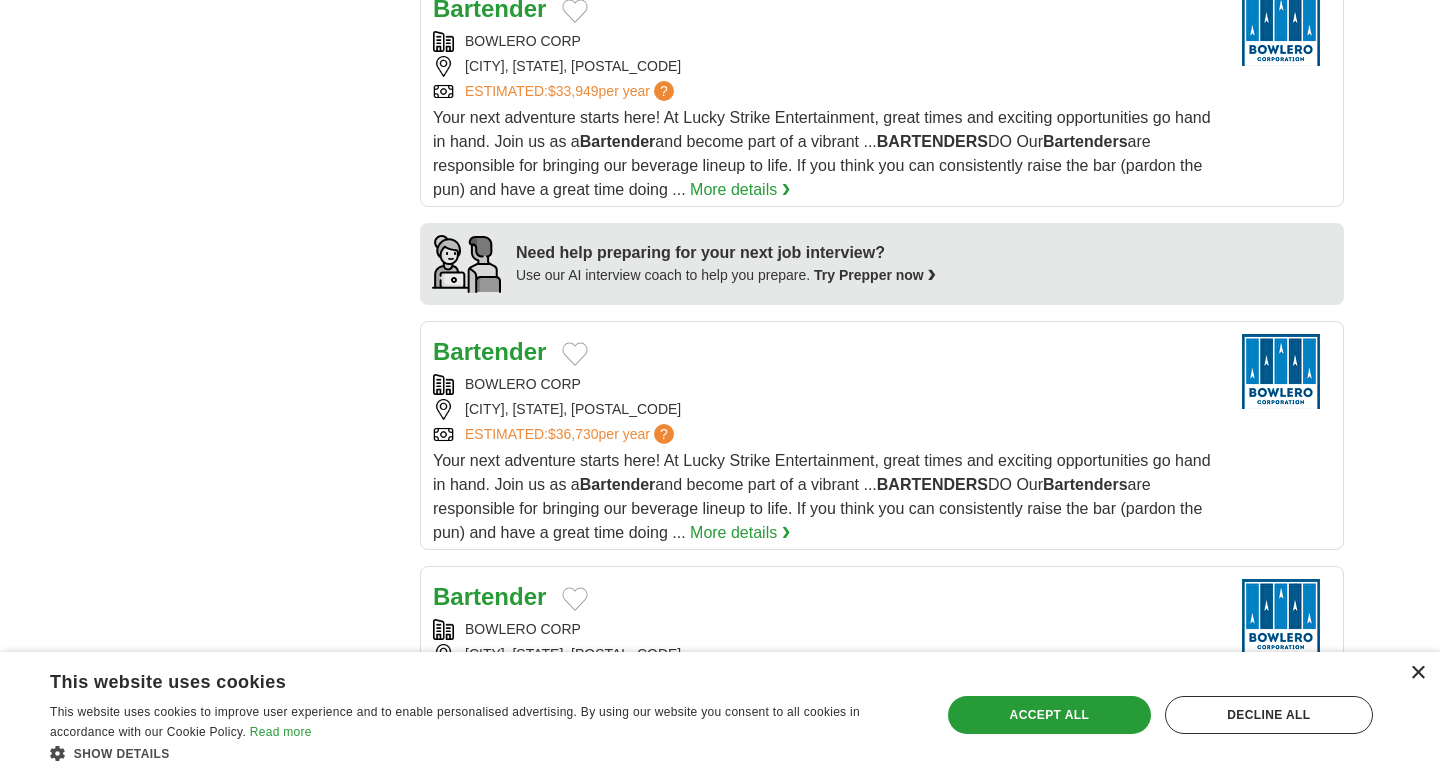 click on "×" at bounding box center [1417, 673] 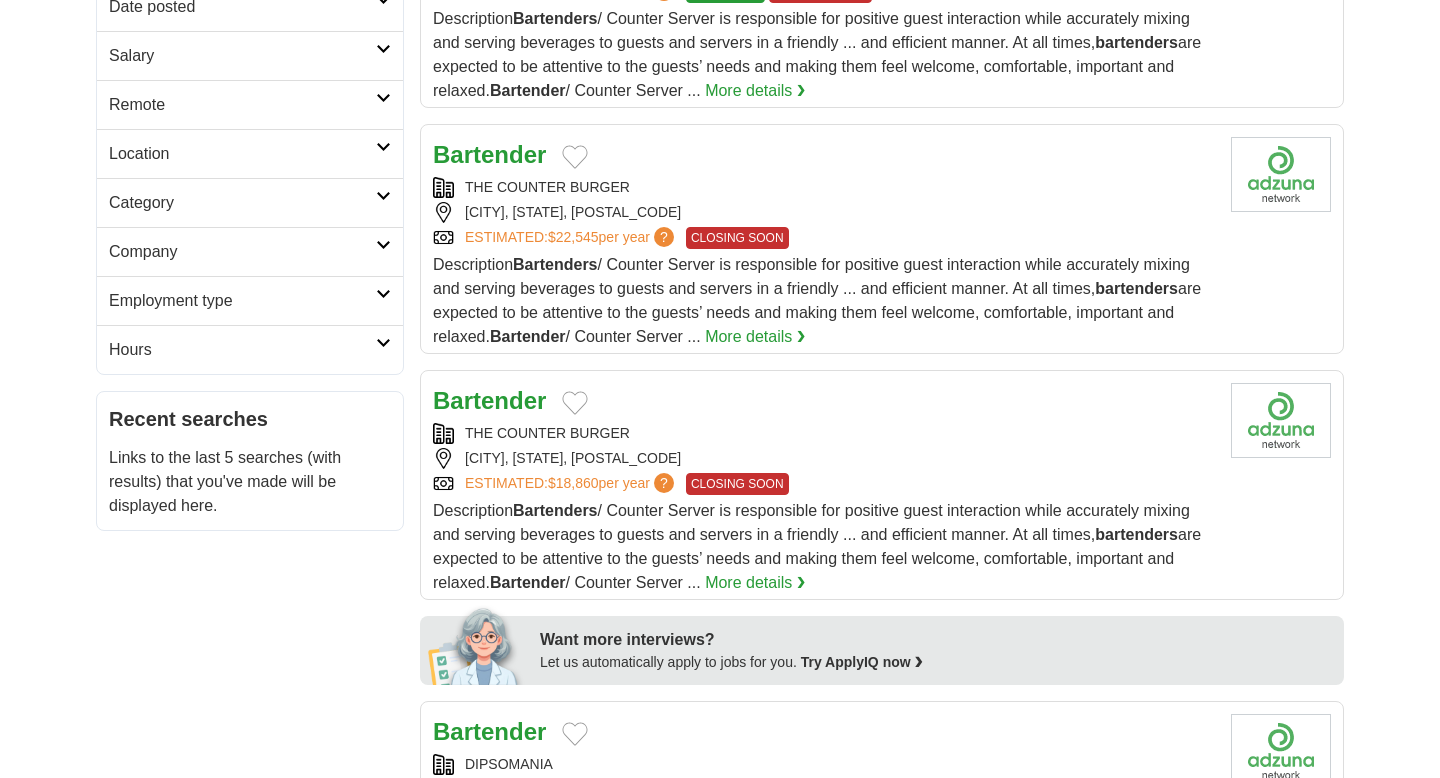 scroll, scrollTop: 0, scrollLeft: 0, axis: both 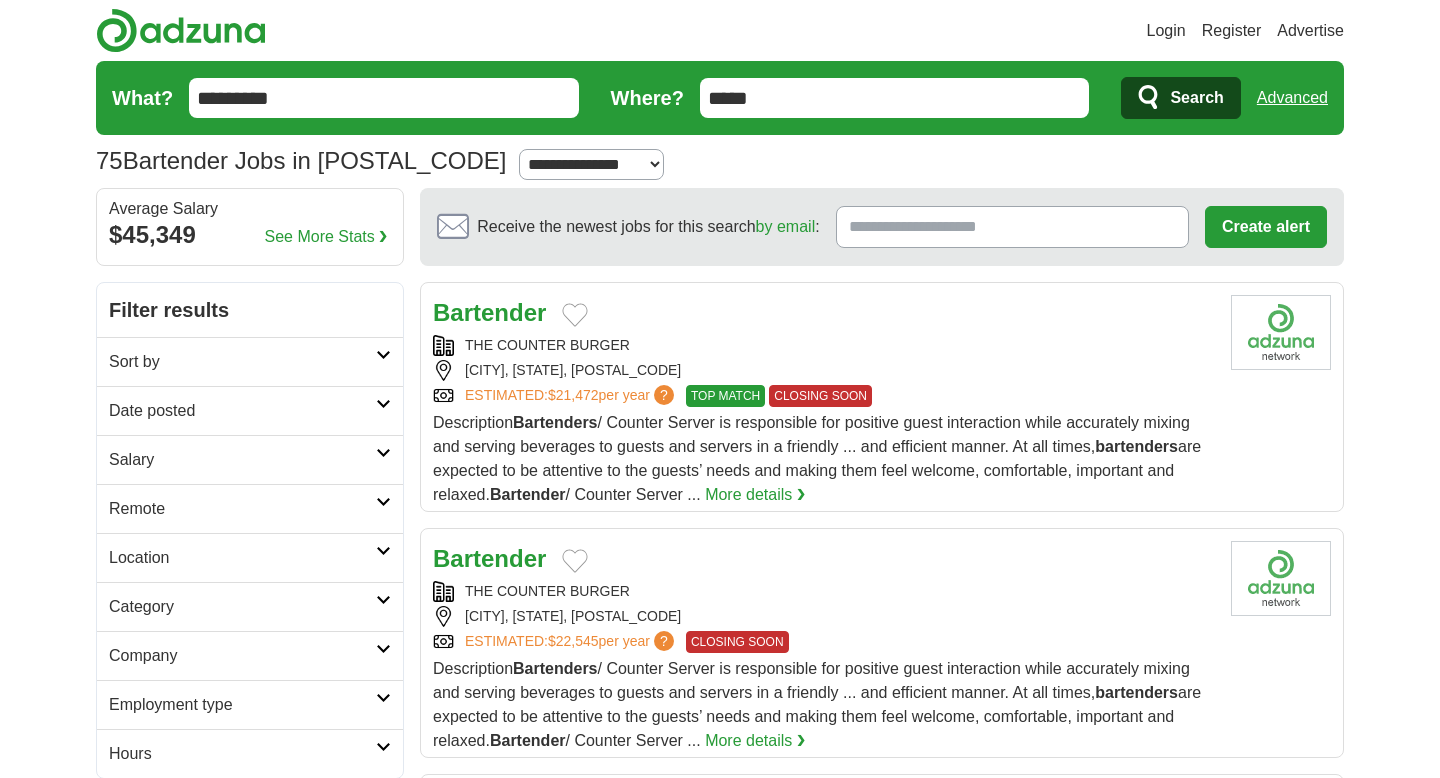 click on "**********" at bounding box center (591, 164) 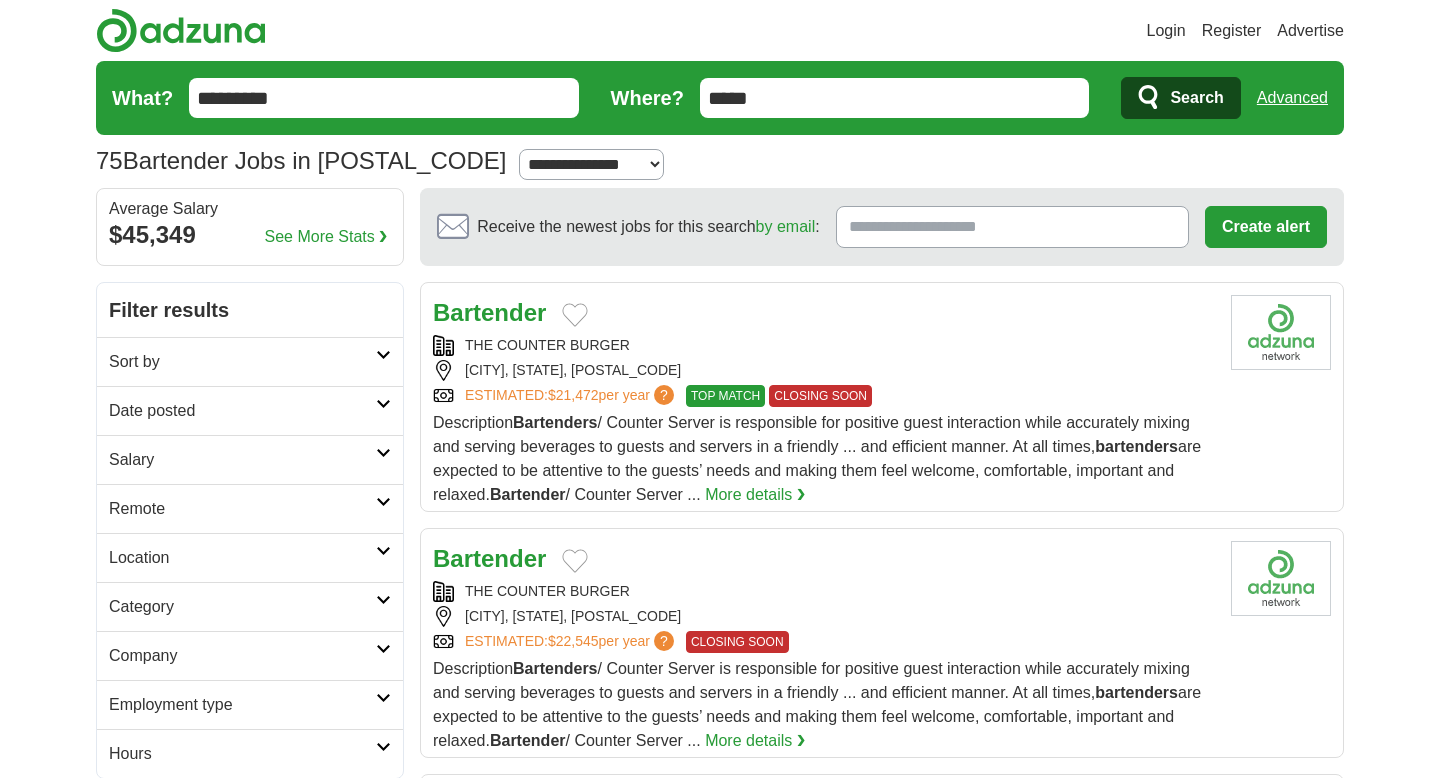 select on "**" 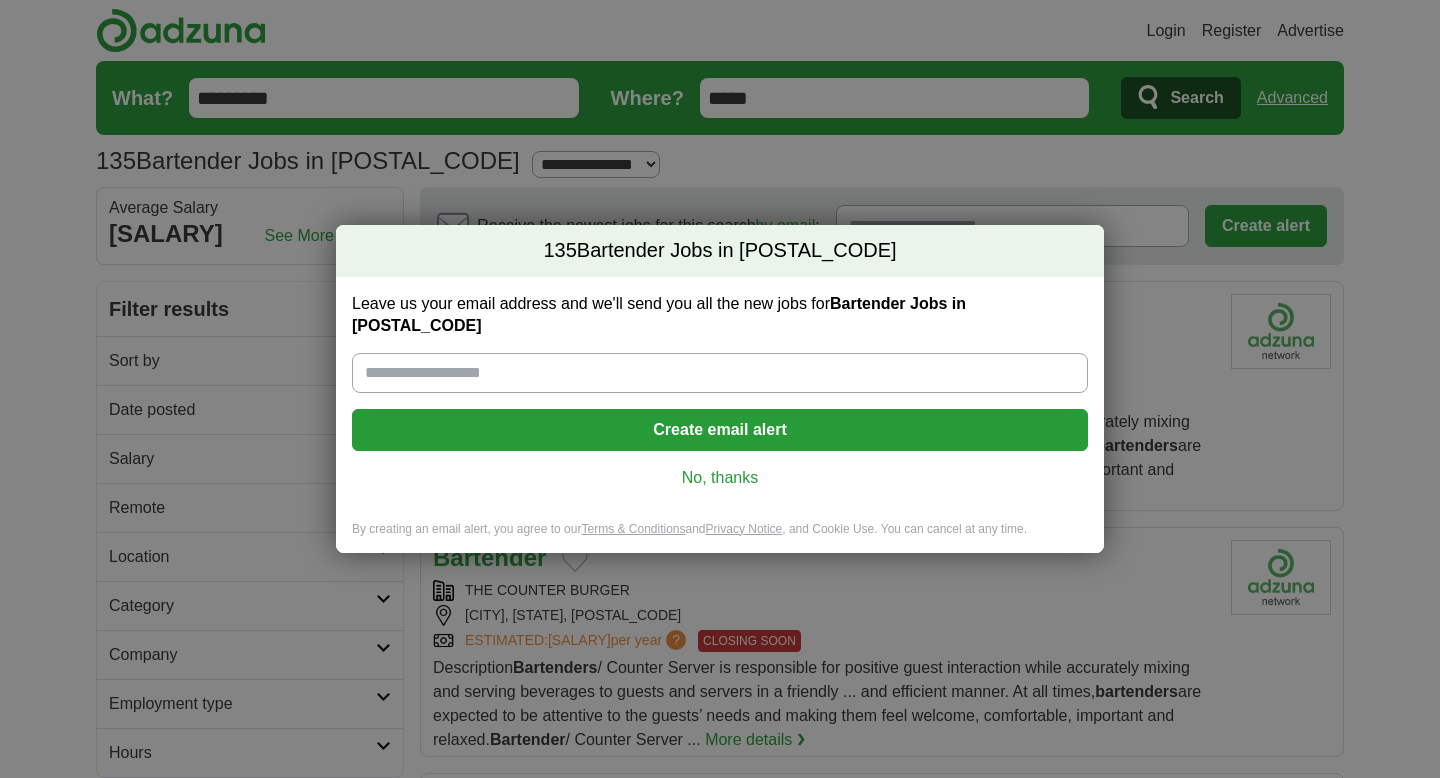 click on "No, thanks" at bounding box center [720, 478] 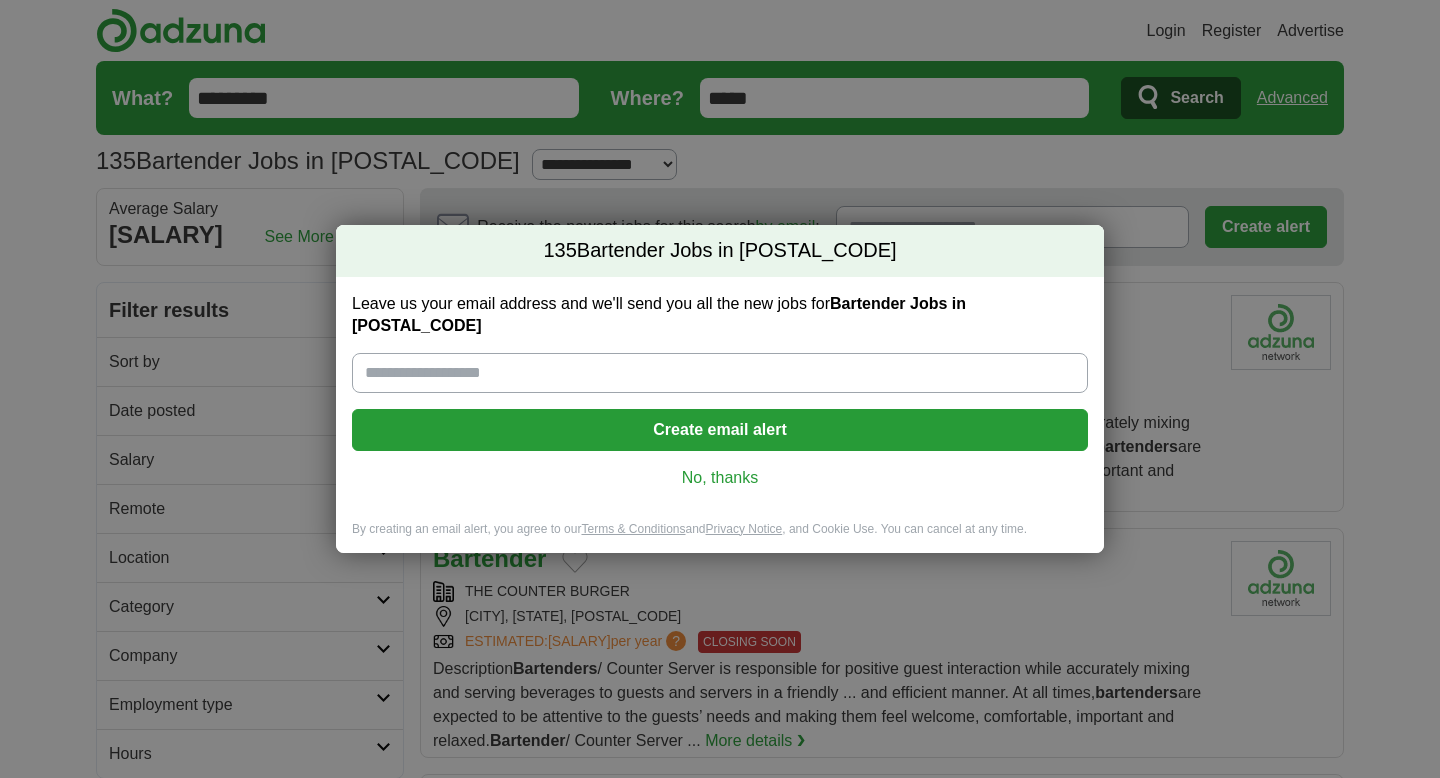 scroll, scrollTop: 0, scrollLeft: 0, axis: both 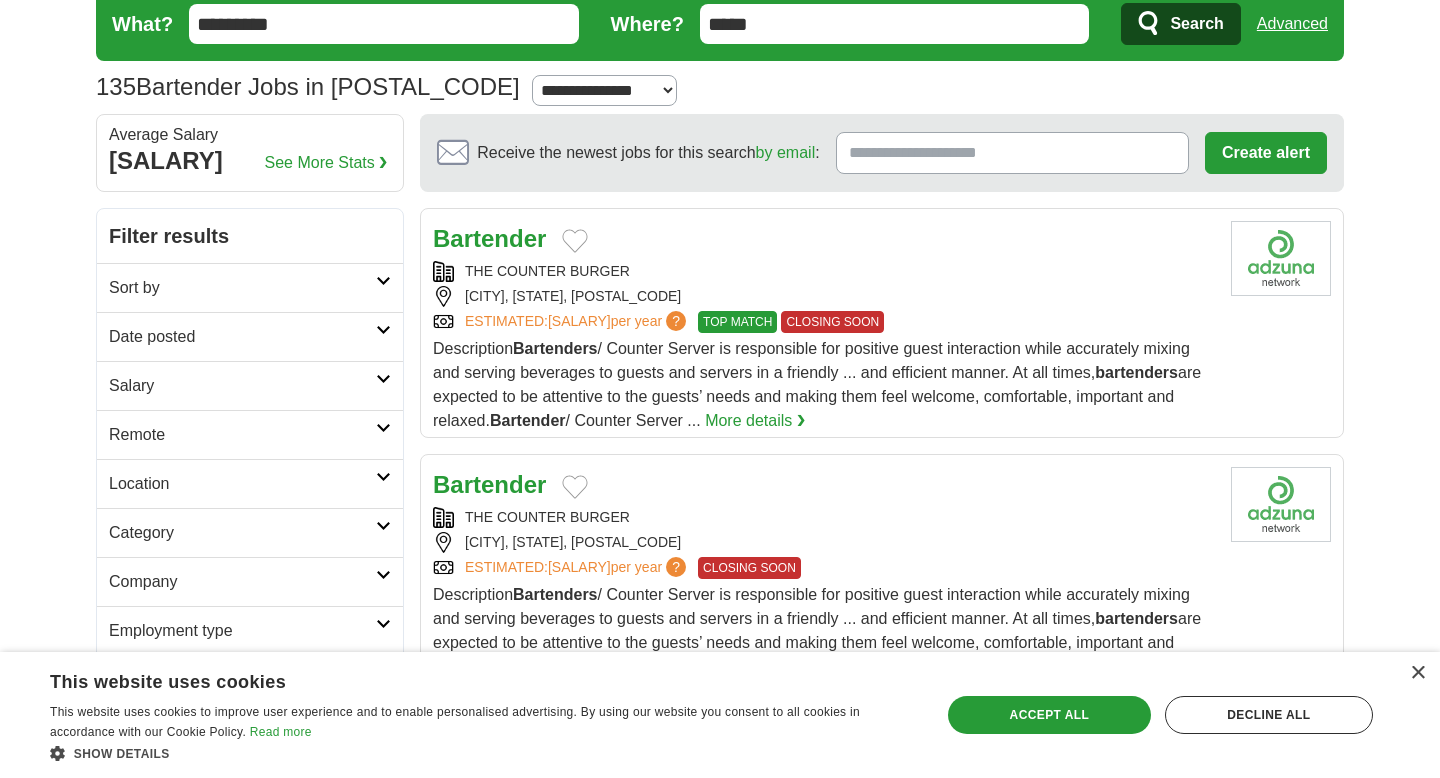 click on "Sort by" at bounding box center (242, 288) 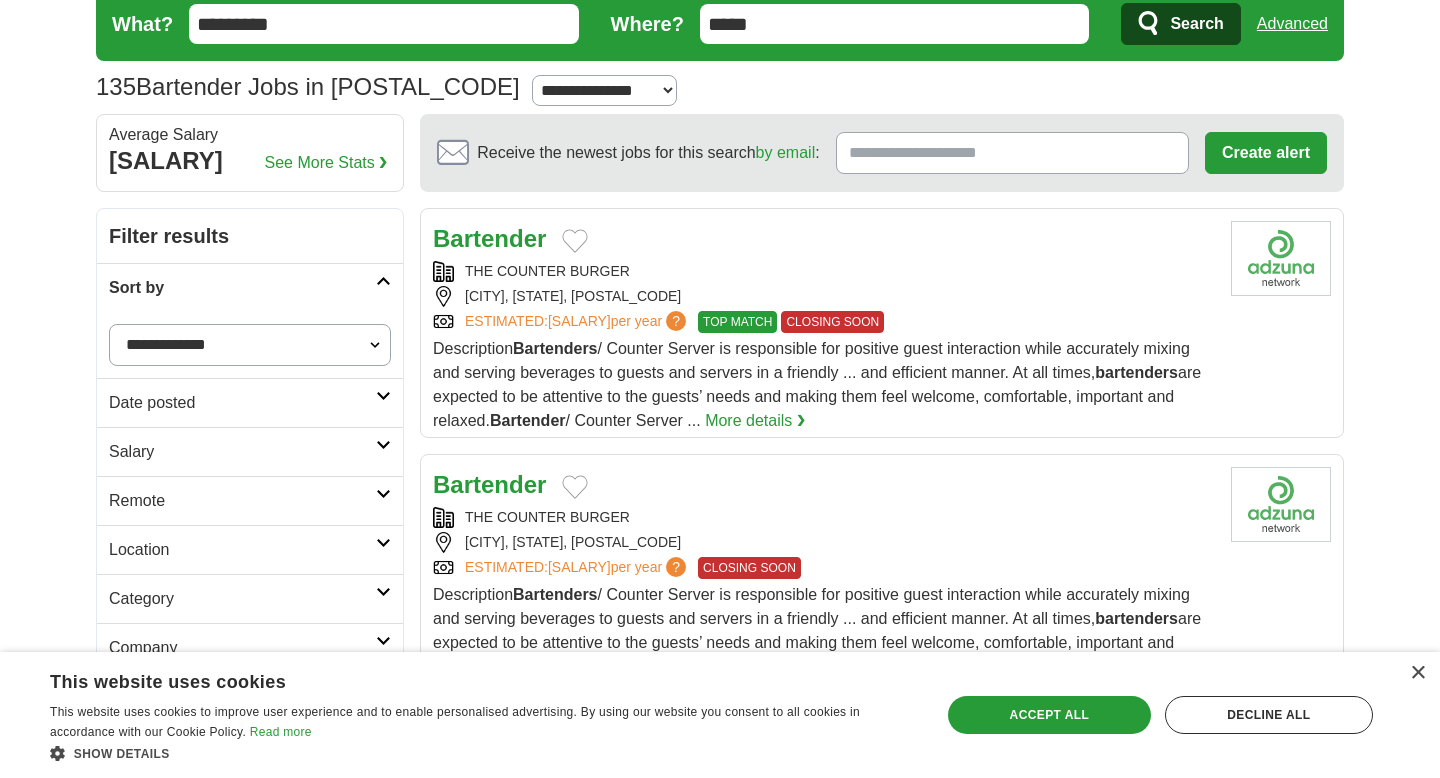 click on "Date posted" at bounding box center [242, 403] 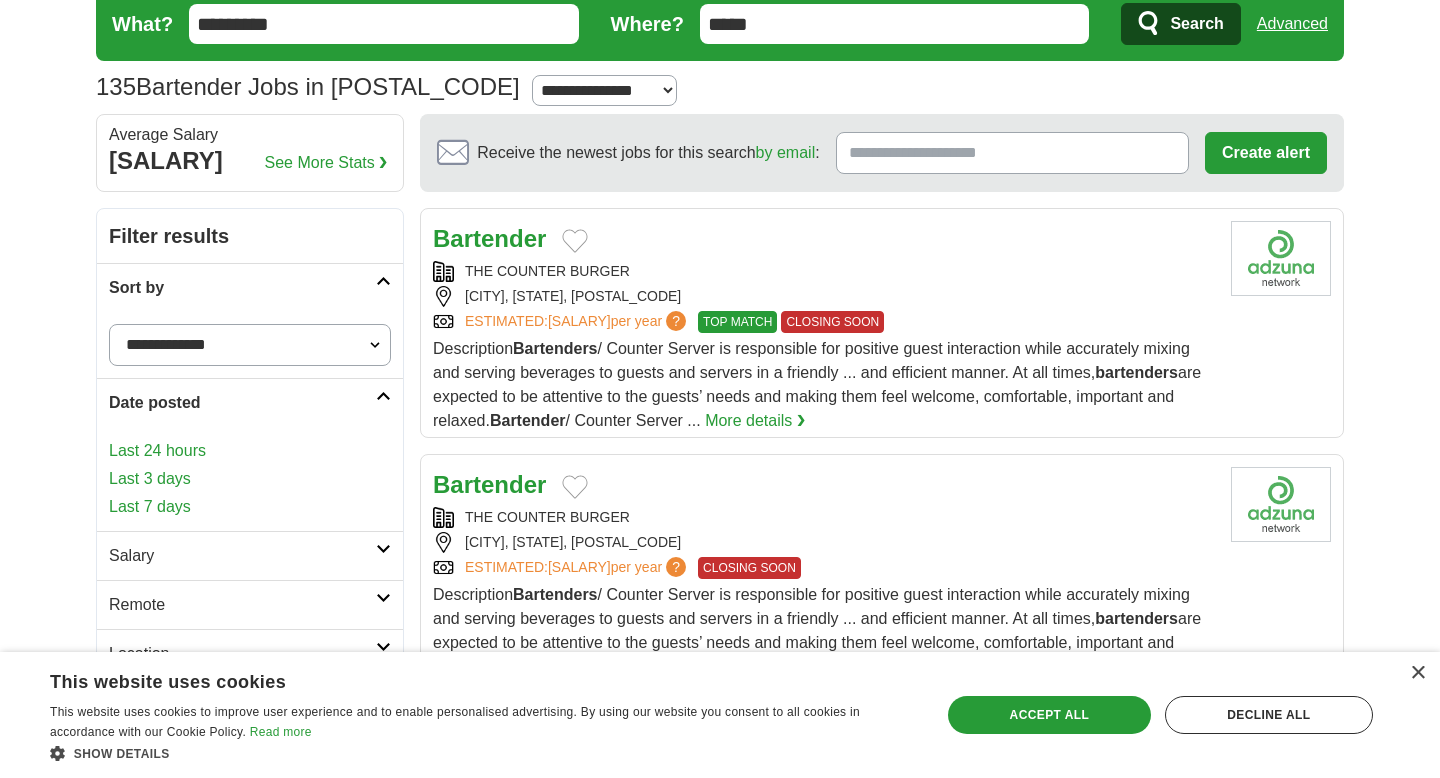click on "Last 3 days" at bounding box center [250, 479] 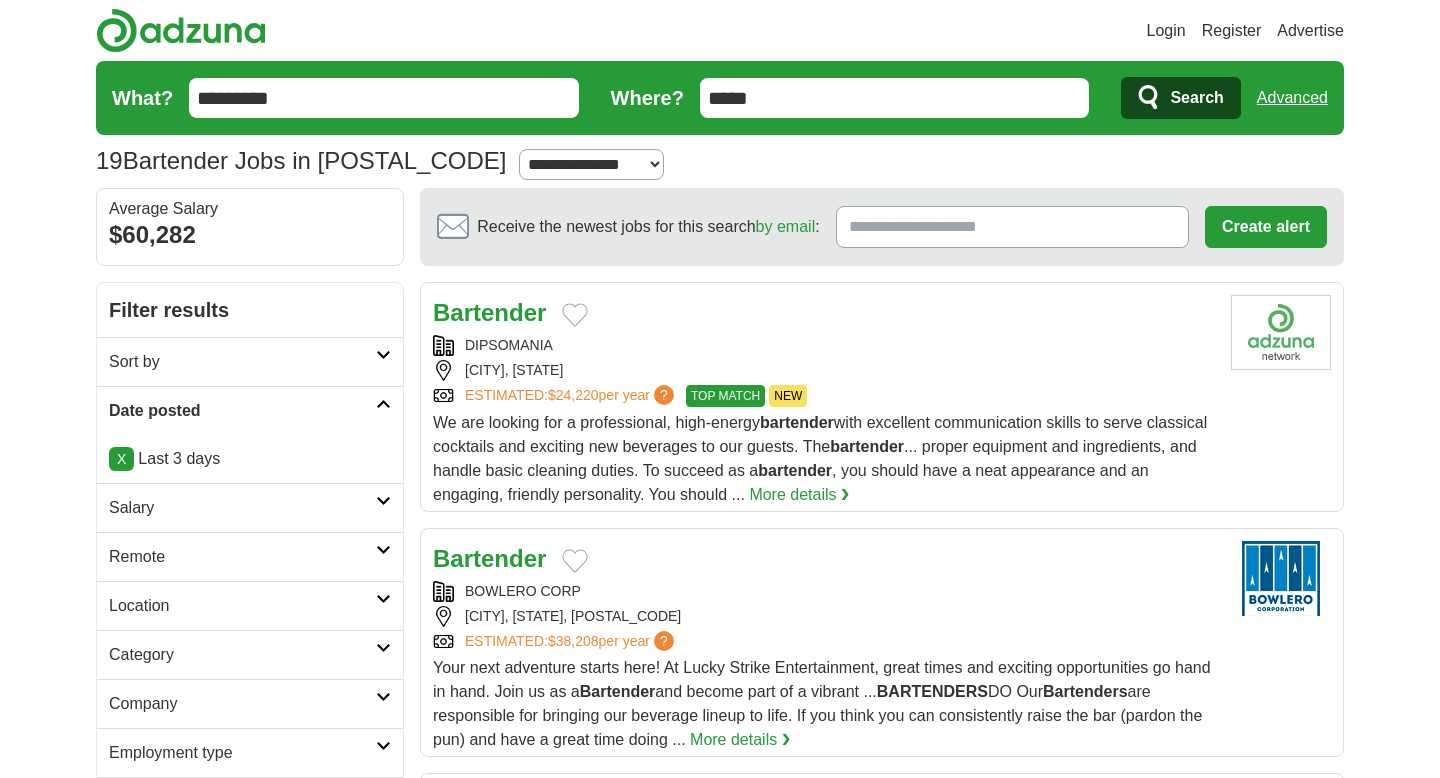 scroll, scrollTop: 0, scrollLeft: 0, axis: both 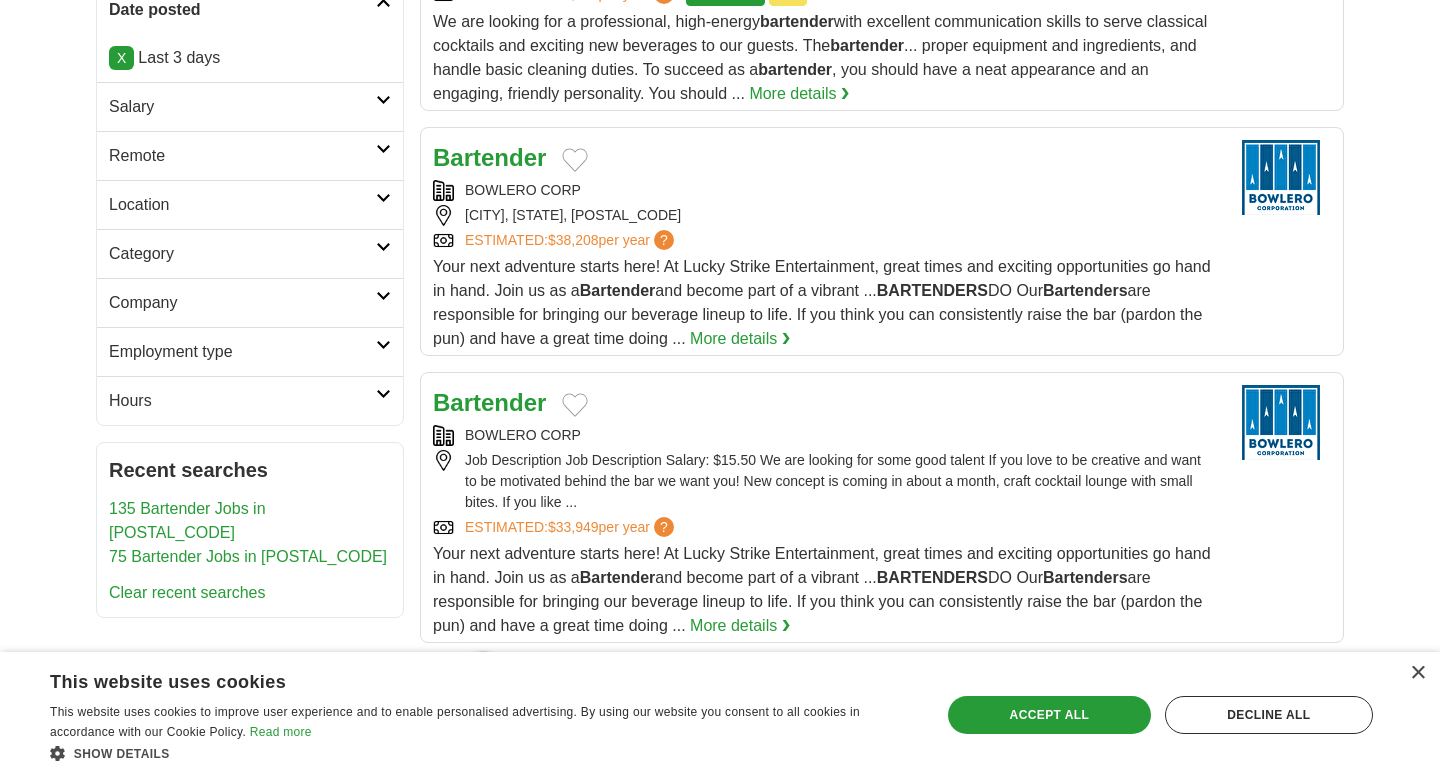 click on "Your next adventure starts here! At Lucky Strike Entertainment, great times and exciting opportunities go hand in hand. Join us as a  Bartender  and become part of a vibrant ...   BARTENDERS  DO Our  Bartenders  are responsible for bringing our beverage lineup to life. If you think you can consistently raise the bar (pardon the pun) and have a great time doing ..." at bounding box center [822, 589] 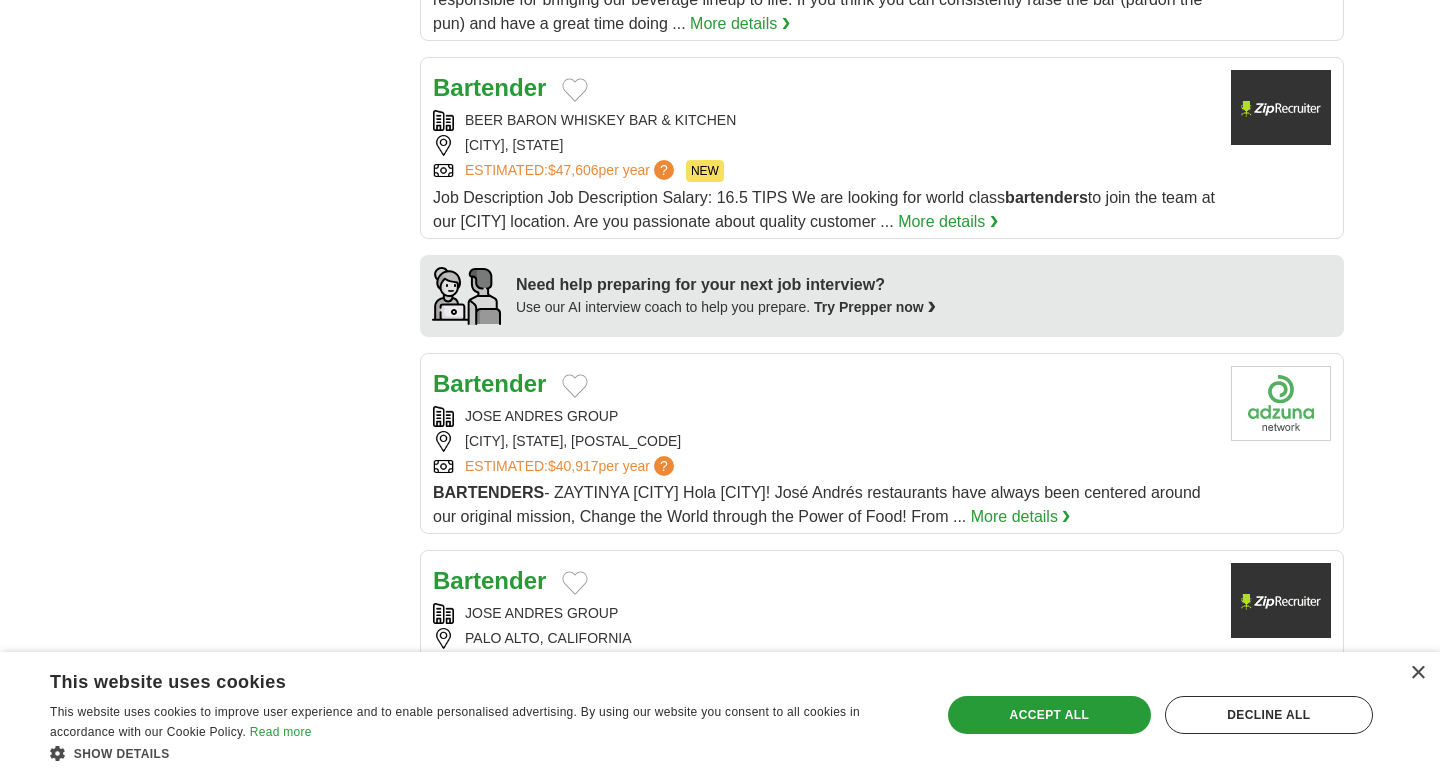 scroll, scrollTop: 1584, scrollLeft: 0, axis: vertical 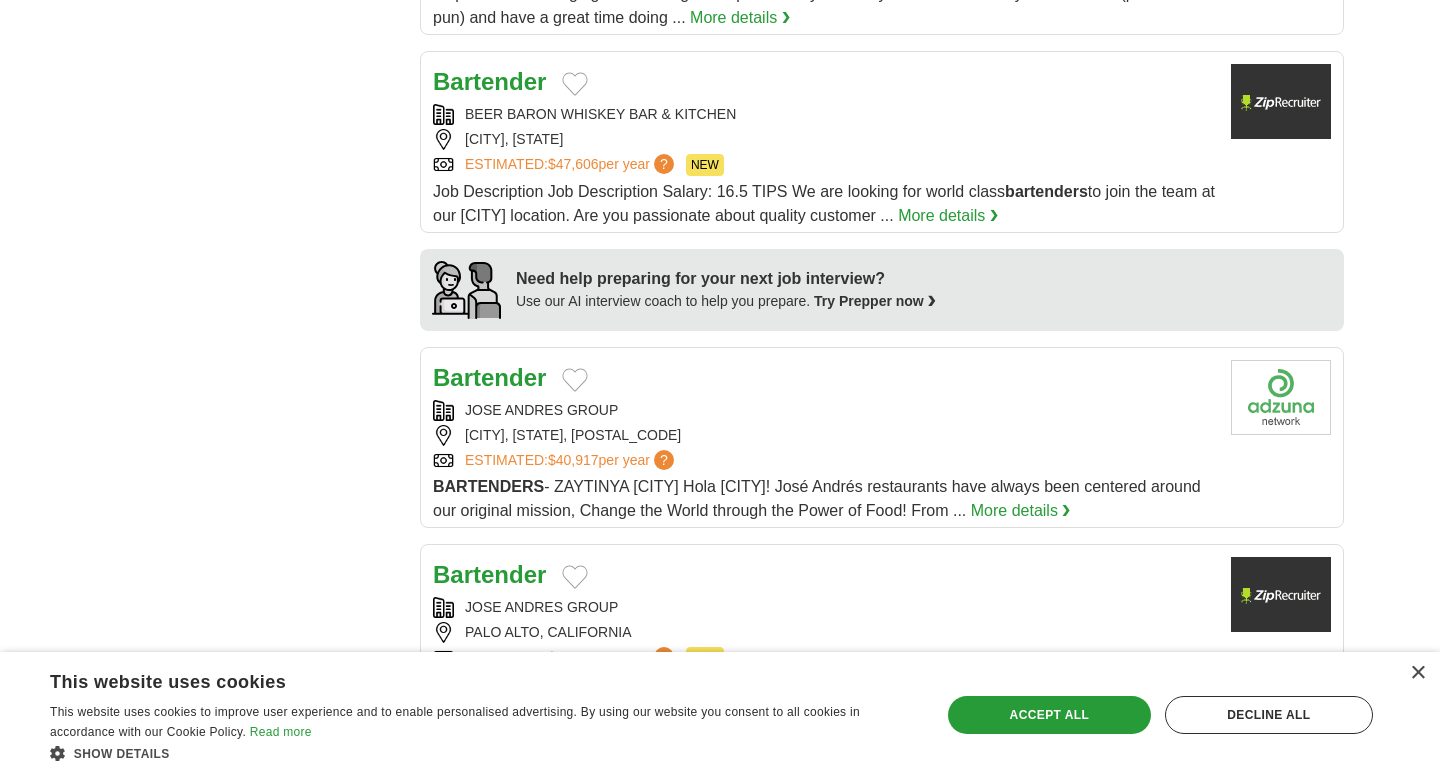 click on "ESTIMATED:
$40,917
per year
?" at bounding box center [824, 460] 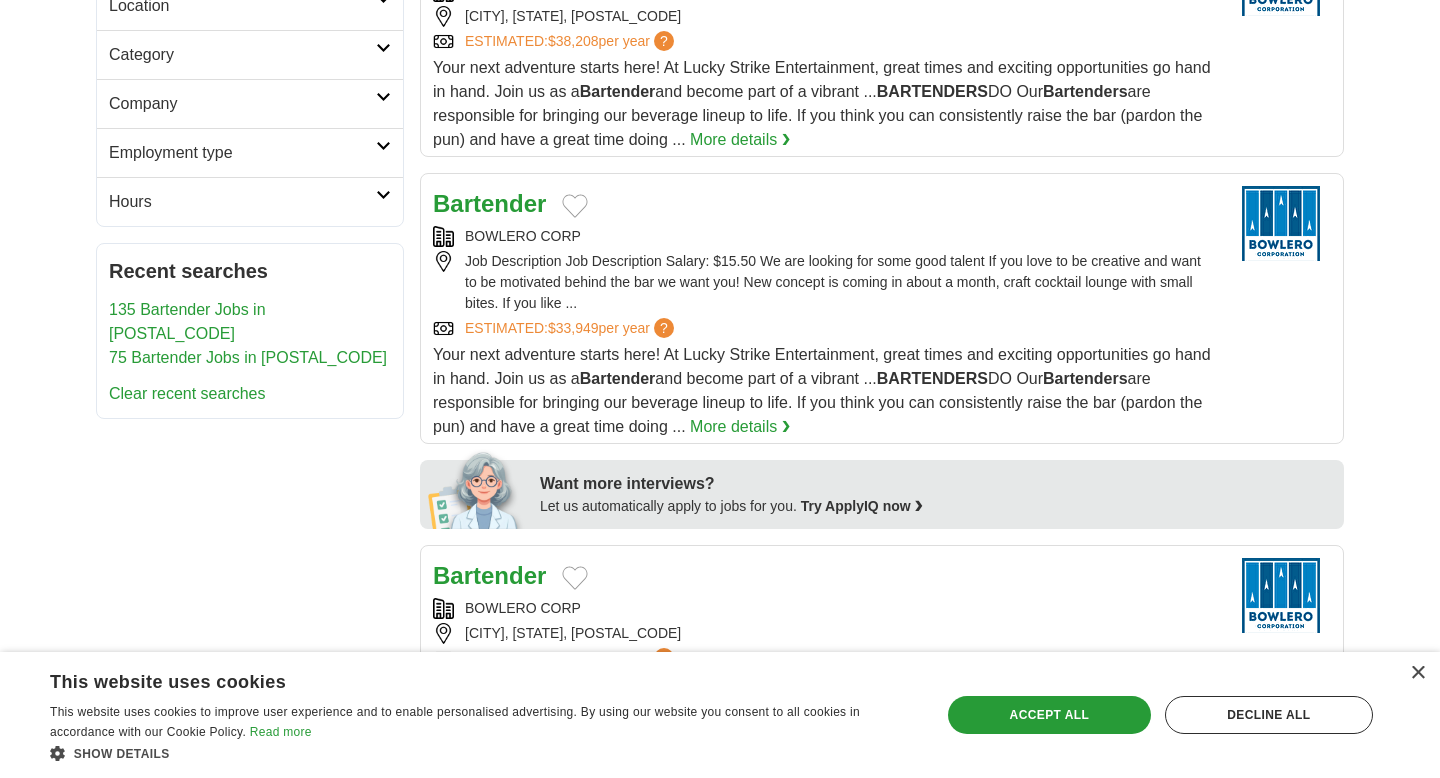 scroll, scrollTop: 0, scrollLeft: 0, axis: both 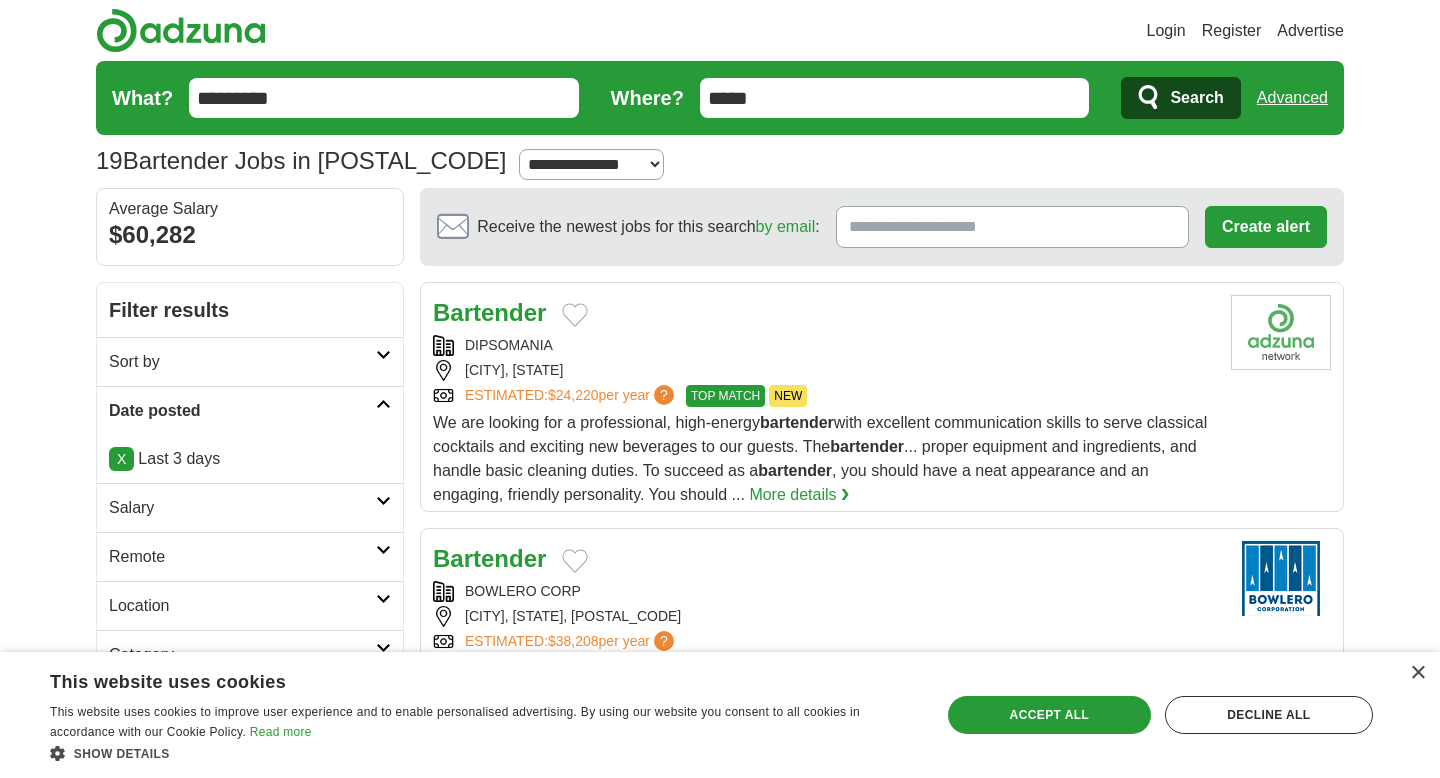 click on "*********" at bounding box center [384, 98] 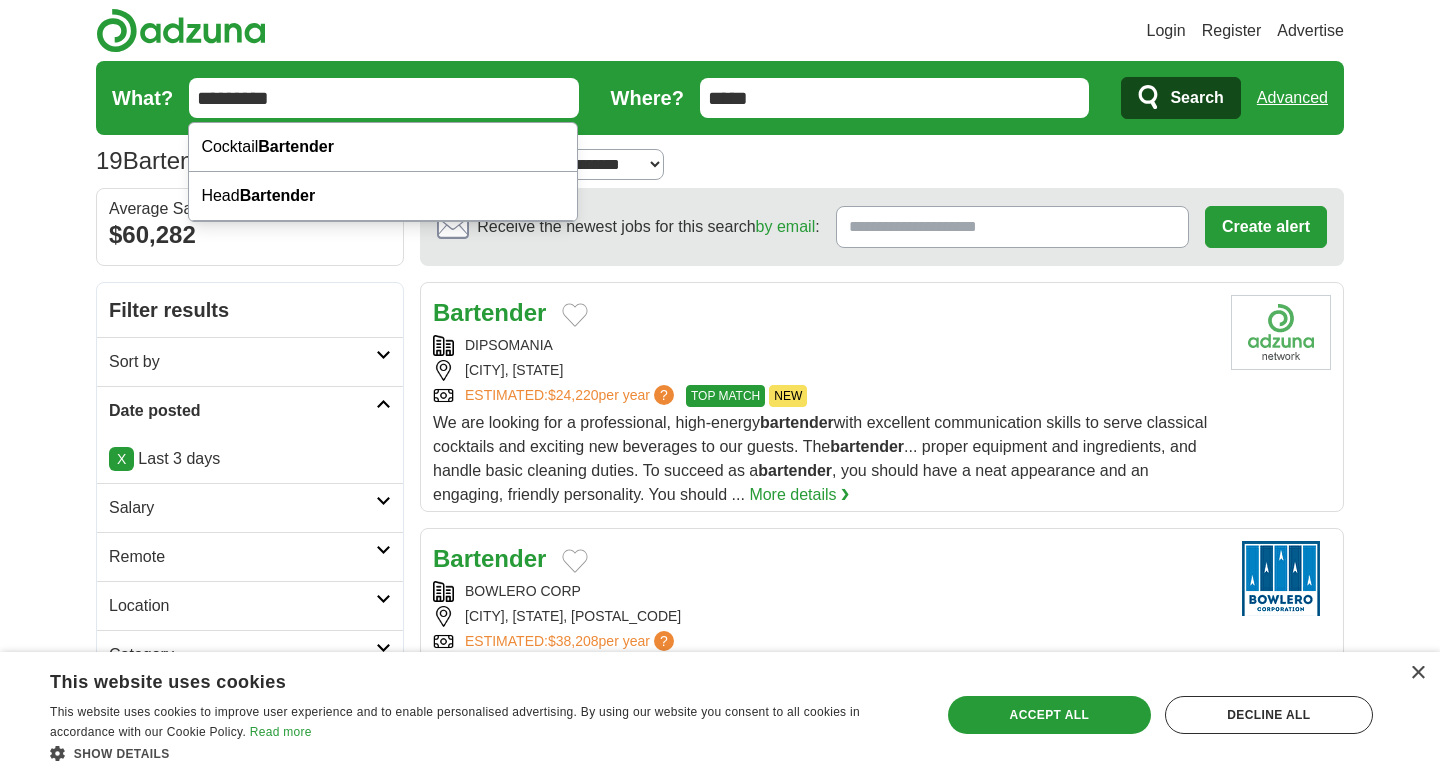 click on "*********" at bounding box center [384, 98] 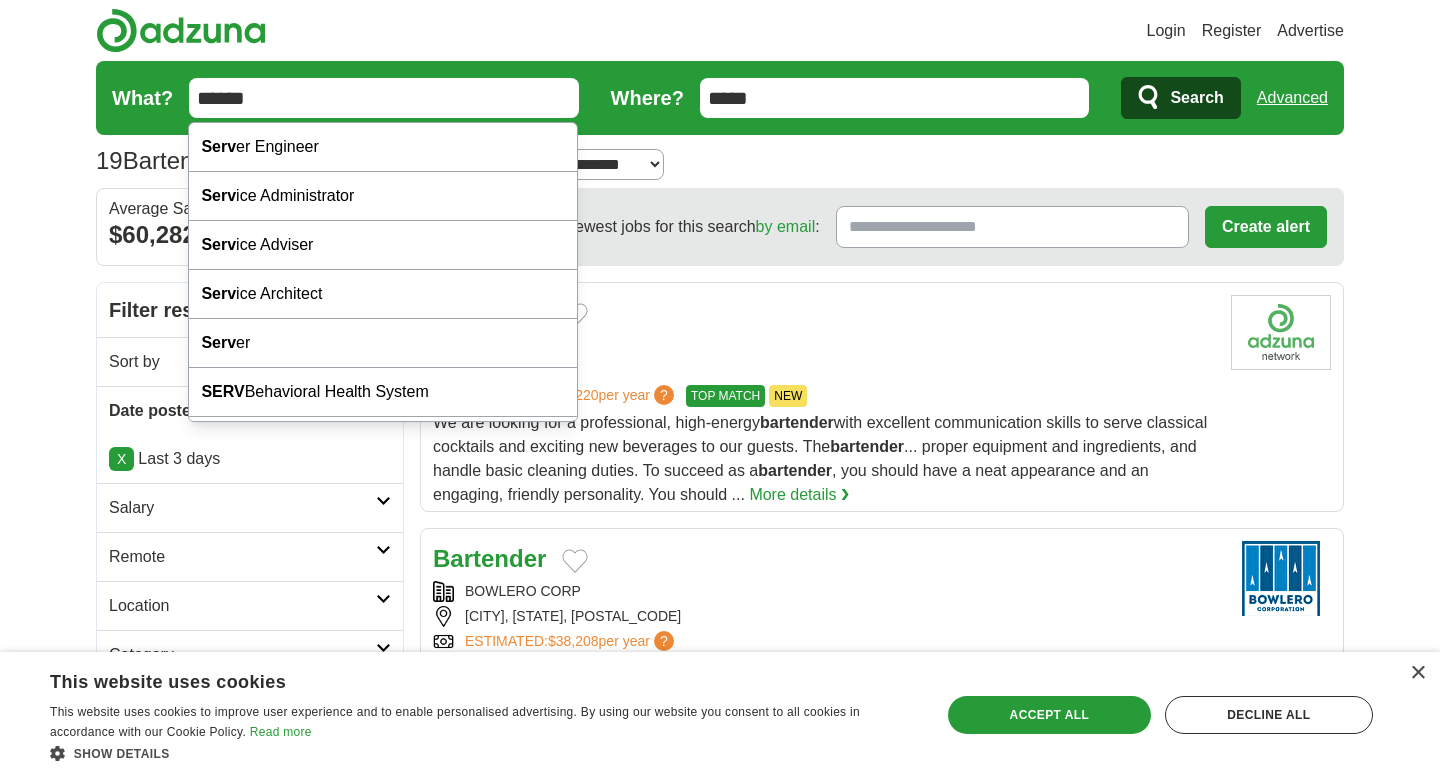 type on "******" 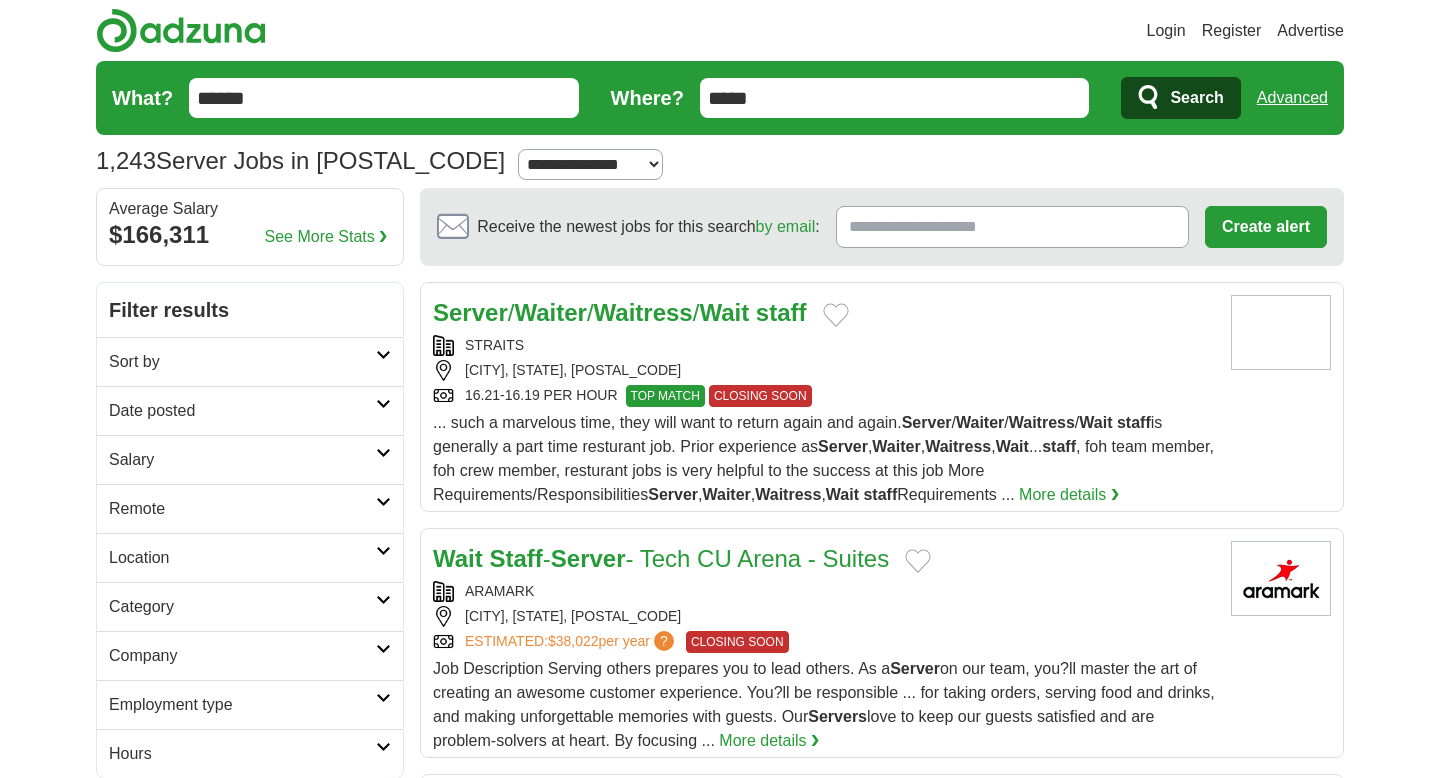 scroll, scrollTop: 0, scrollLeft: 0, axis: both 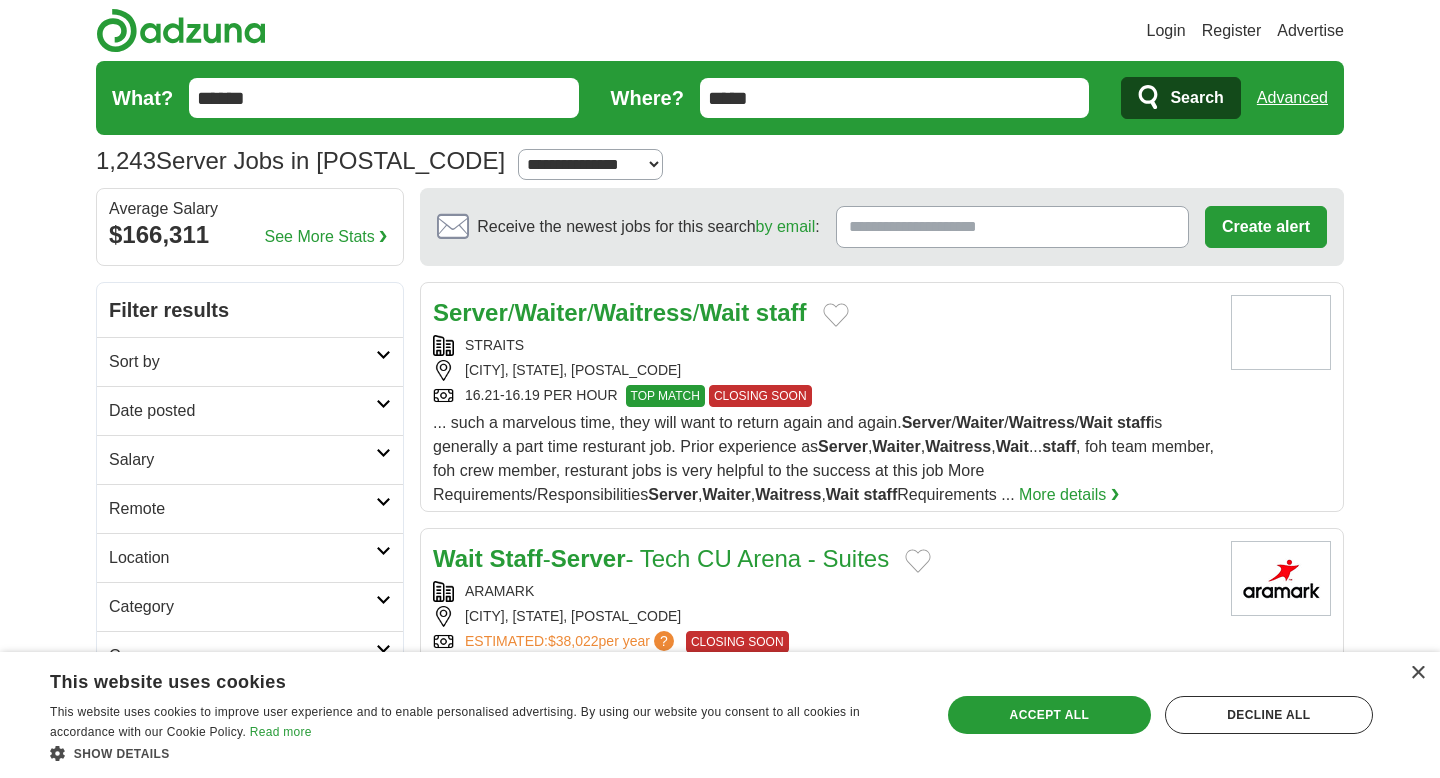 click on "Sort by" at bounding box center [242, 362] 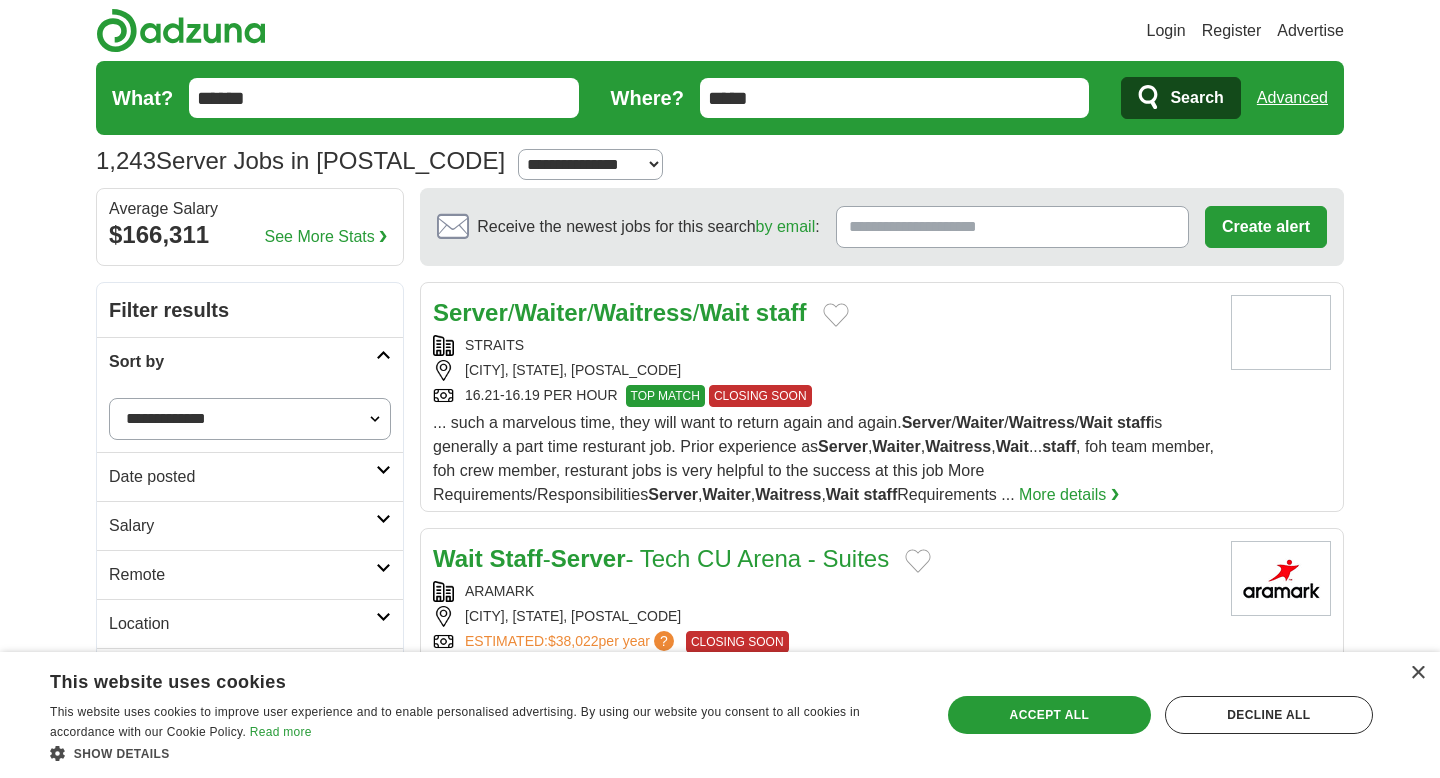 click on "**********" at bounding box center (250, 419) 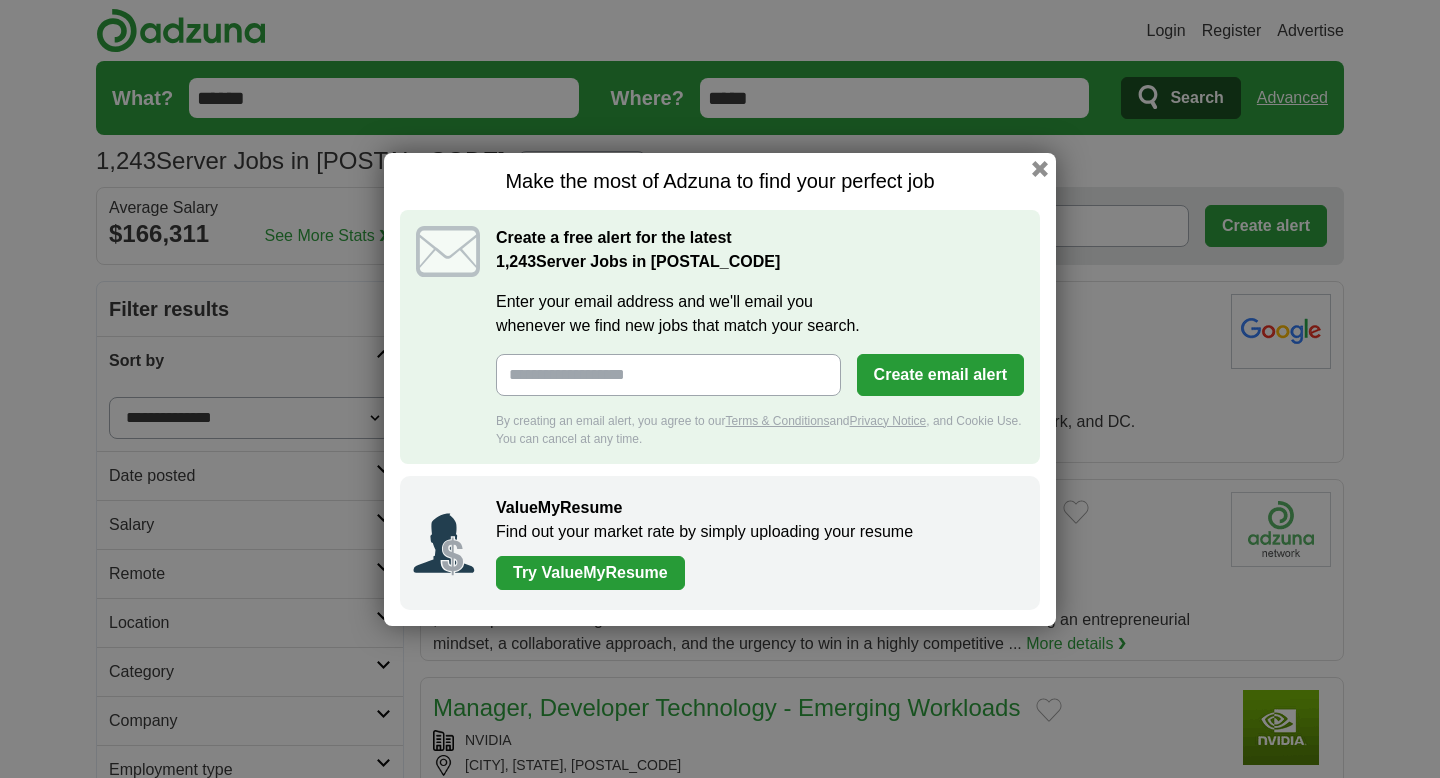 scroll, scrollTop: 0, scrollLeft: 0, axis: both 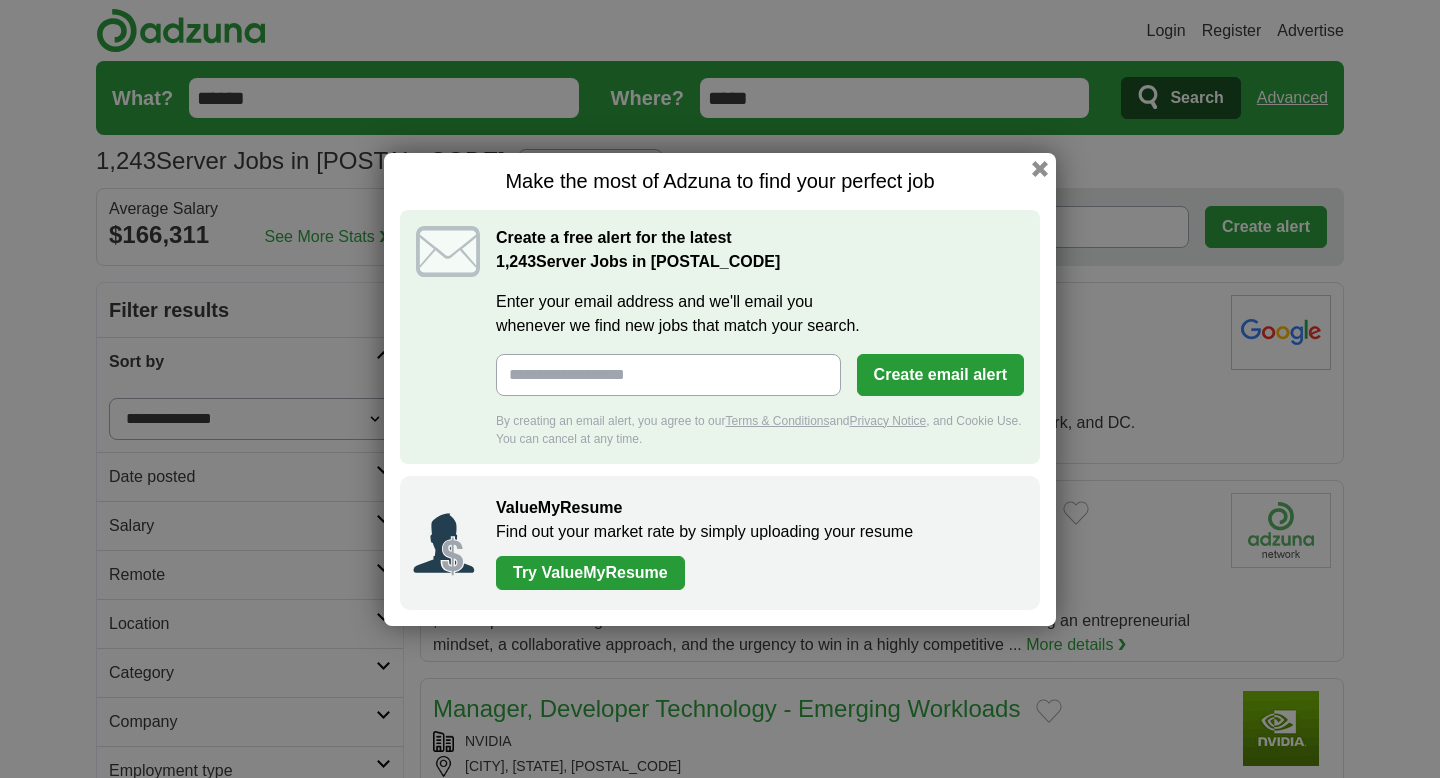 click on "Make the most of Adzuna to find your perfect job" at bounding box center (720, 181) 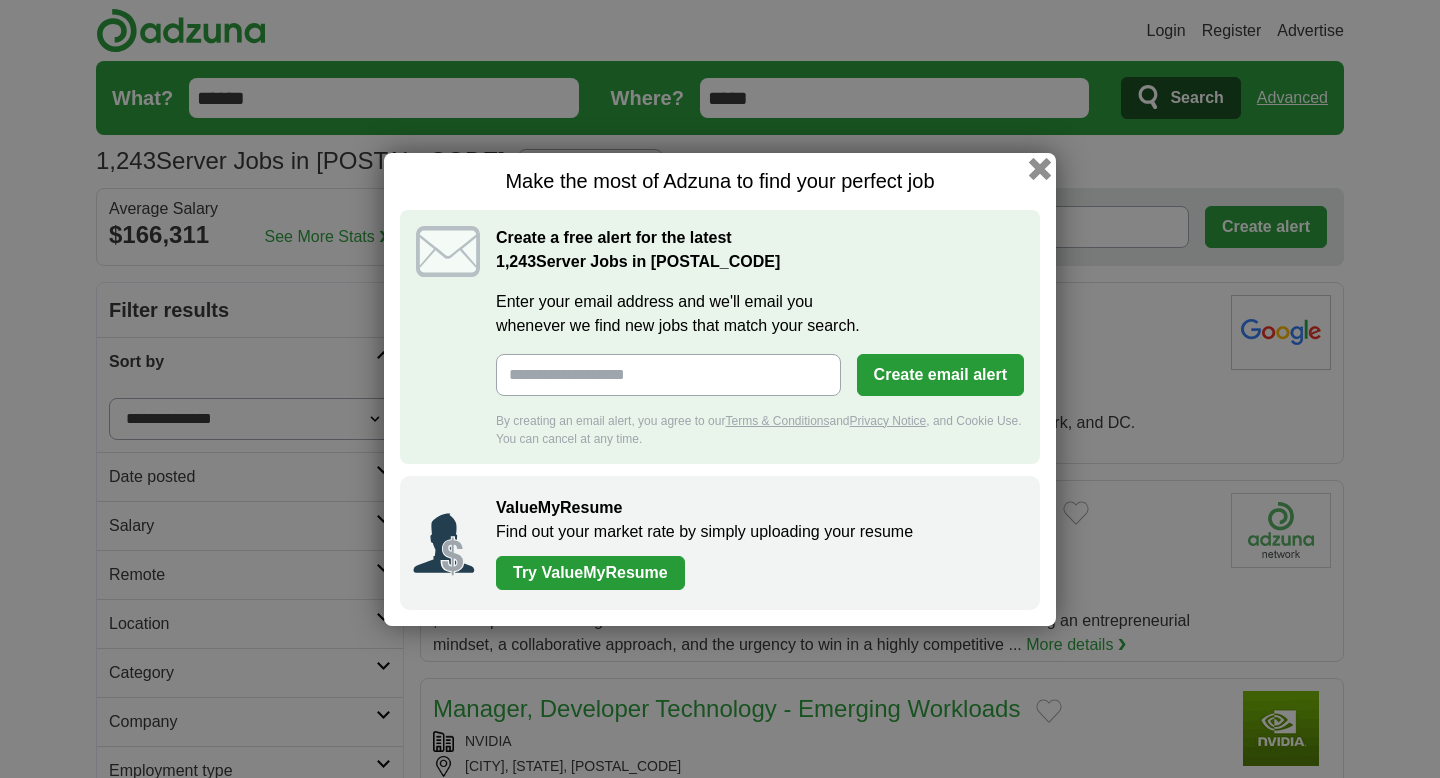 click at bounding box center (1040, 168) 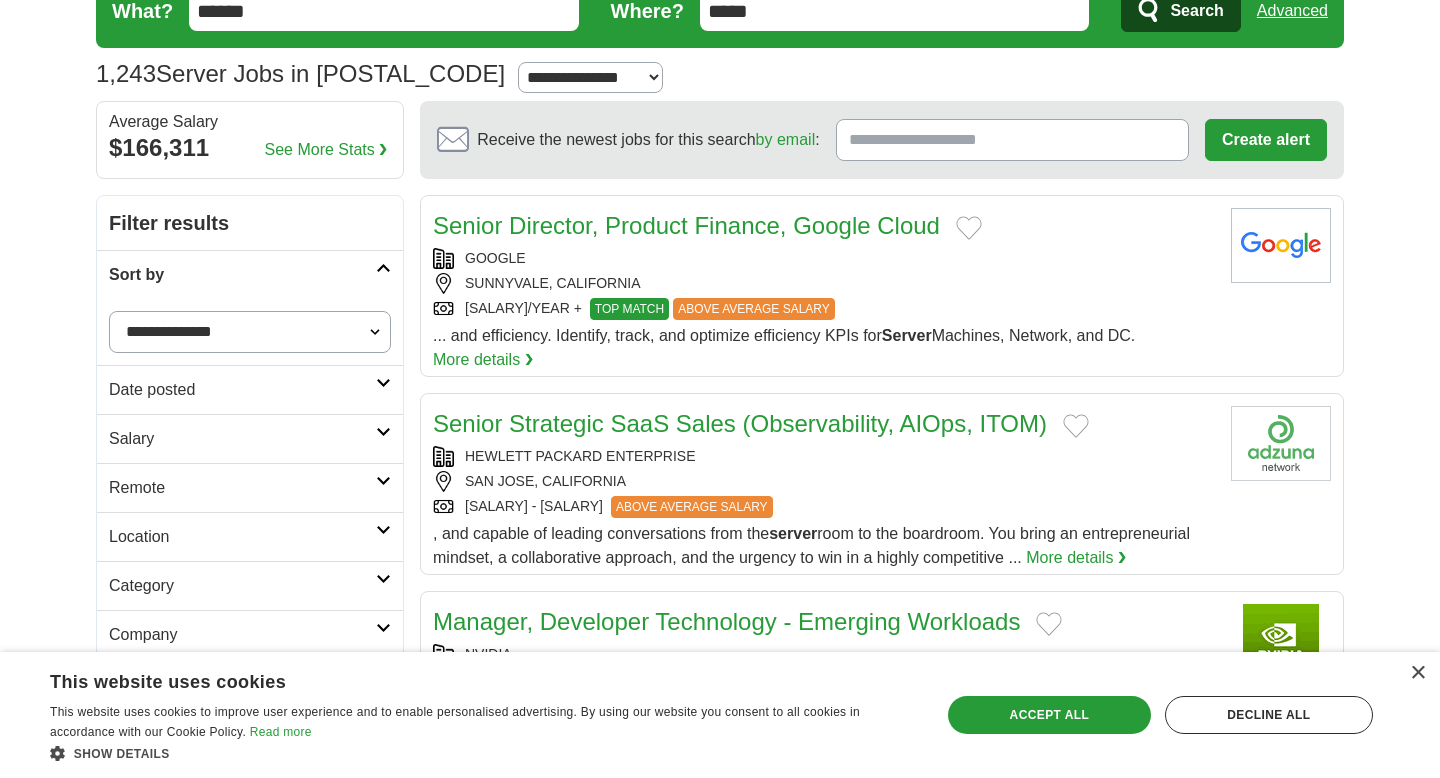 scroll, scrollTop: 89, scrollLeft: 0, axis: vertical 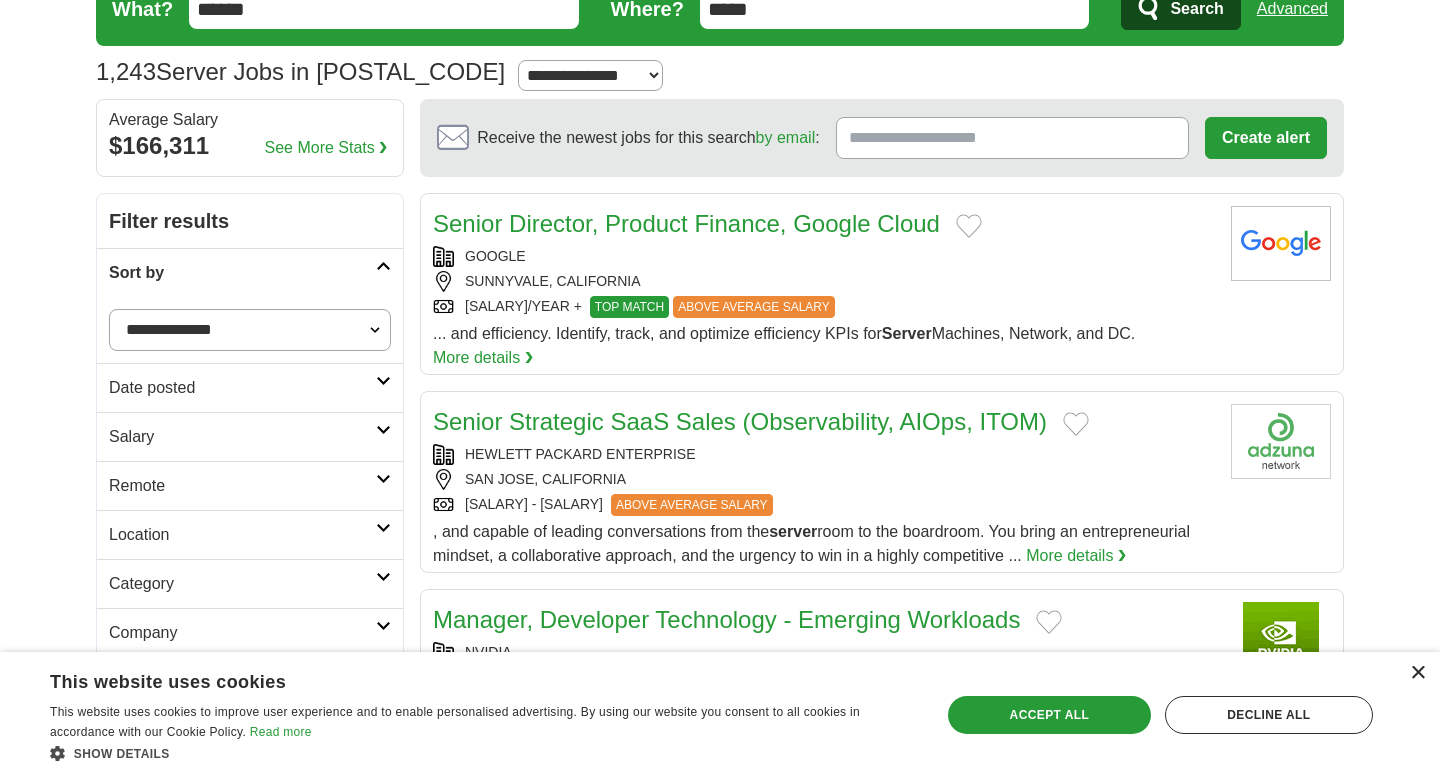 click on "×" at bounding box center (1417, 673) 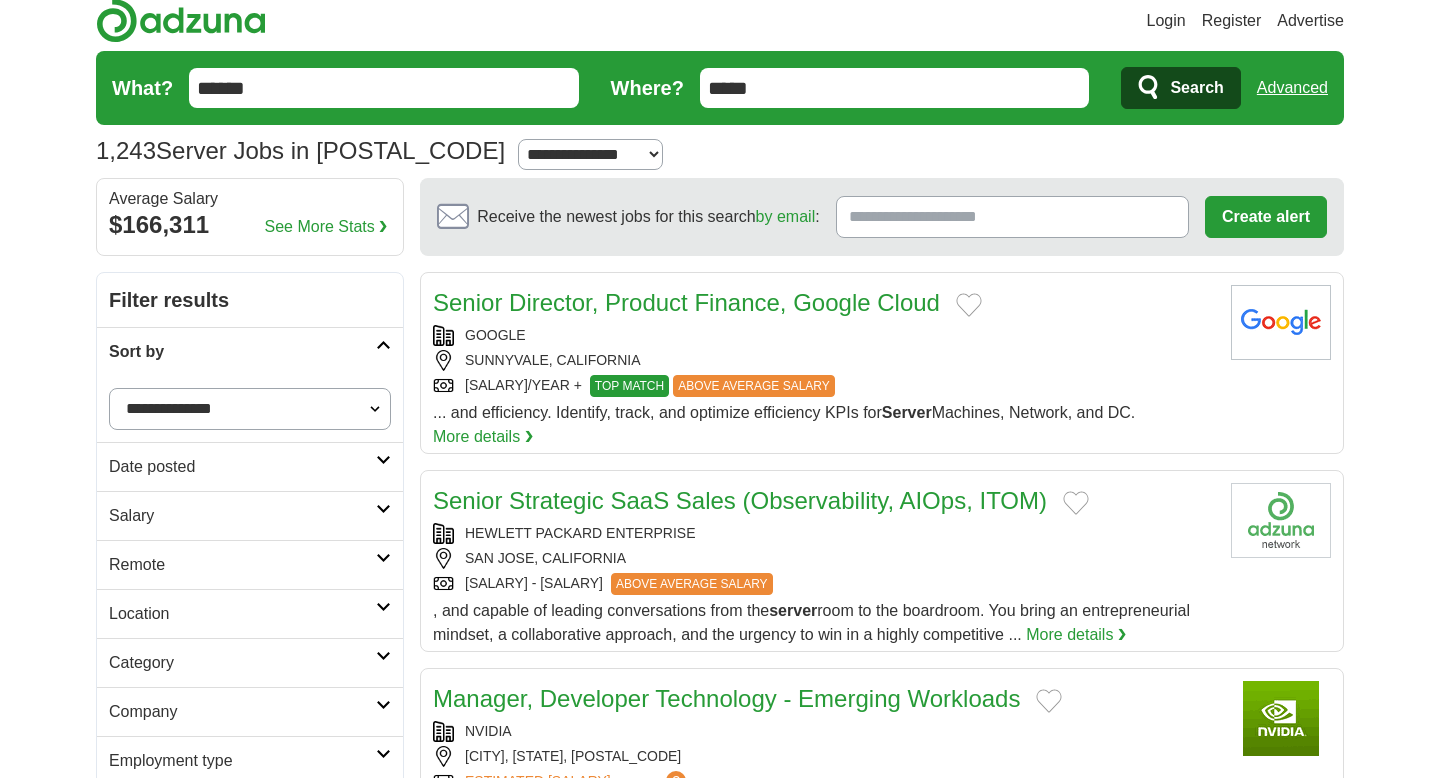 scroll, scrollTop: 0, scrollLeft: 0, axis: both 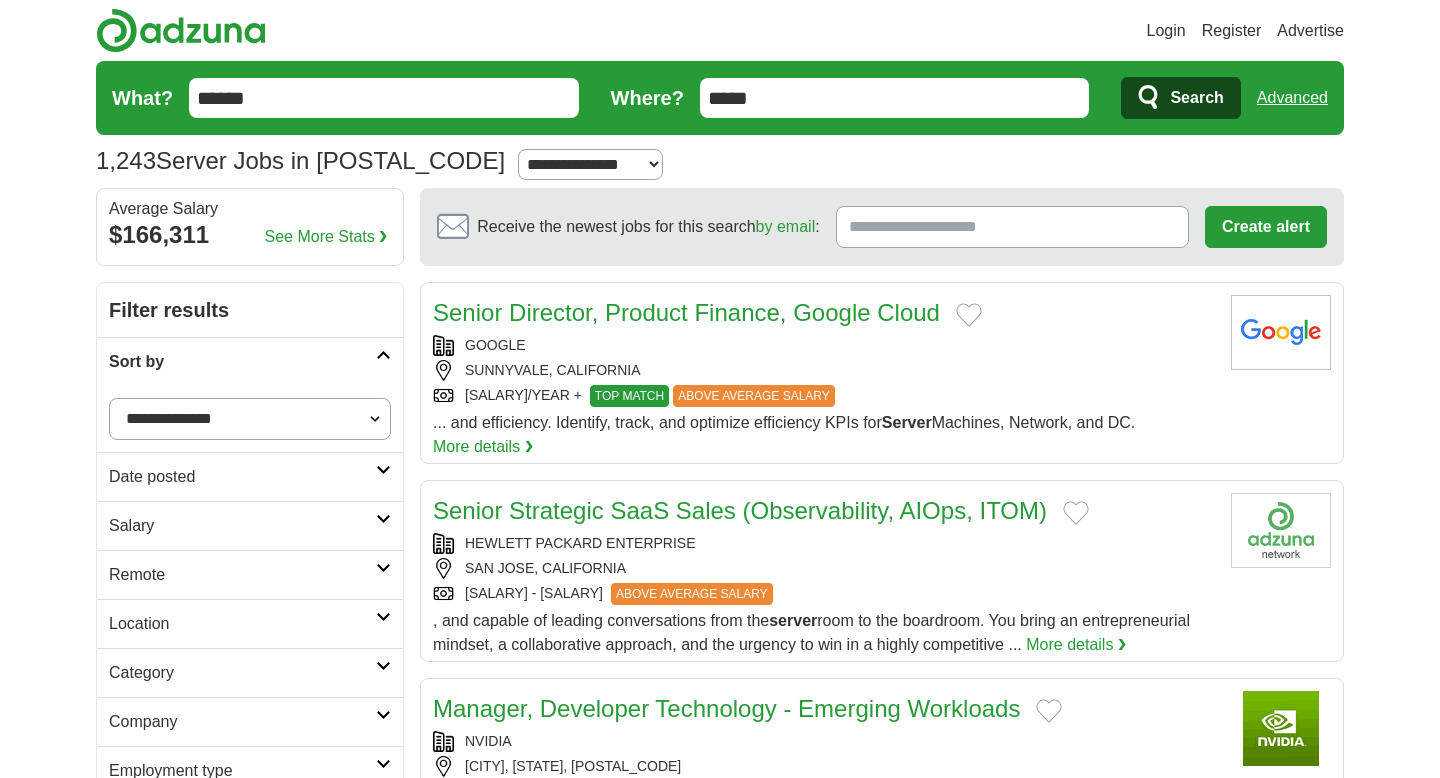 click on "******" at bounding box center (384, 98) 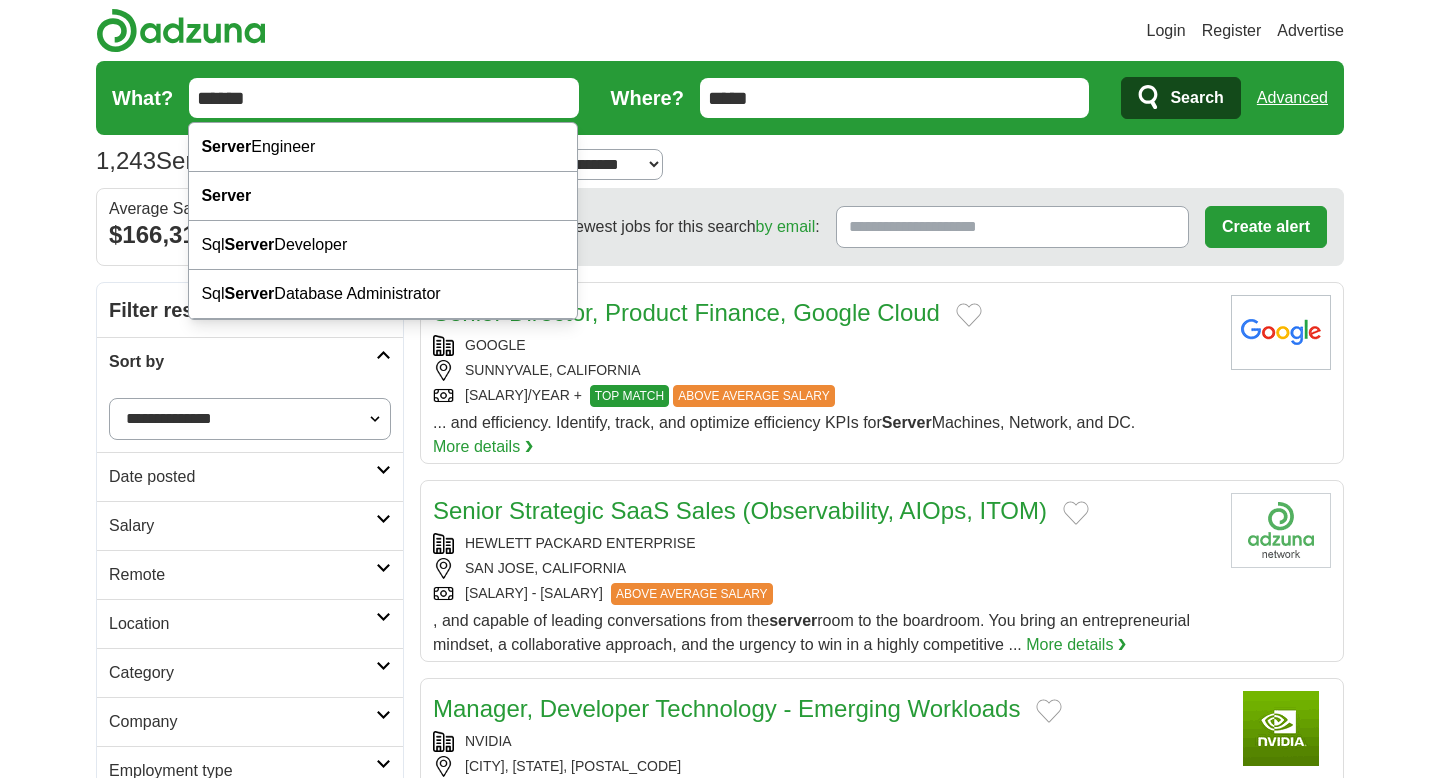 click on "******" at bounding box center [384, 98] 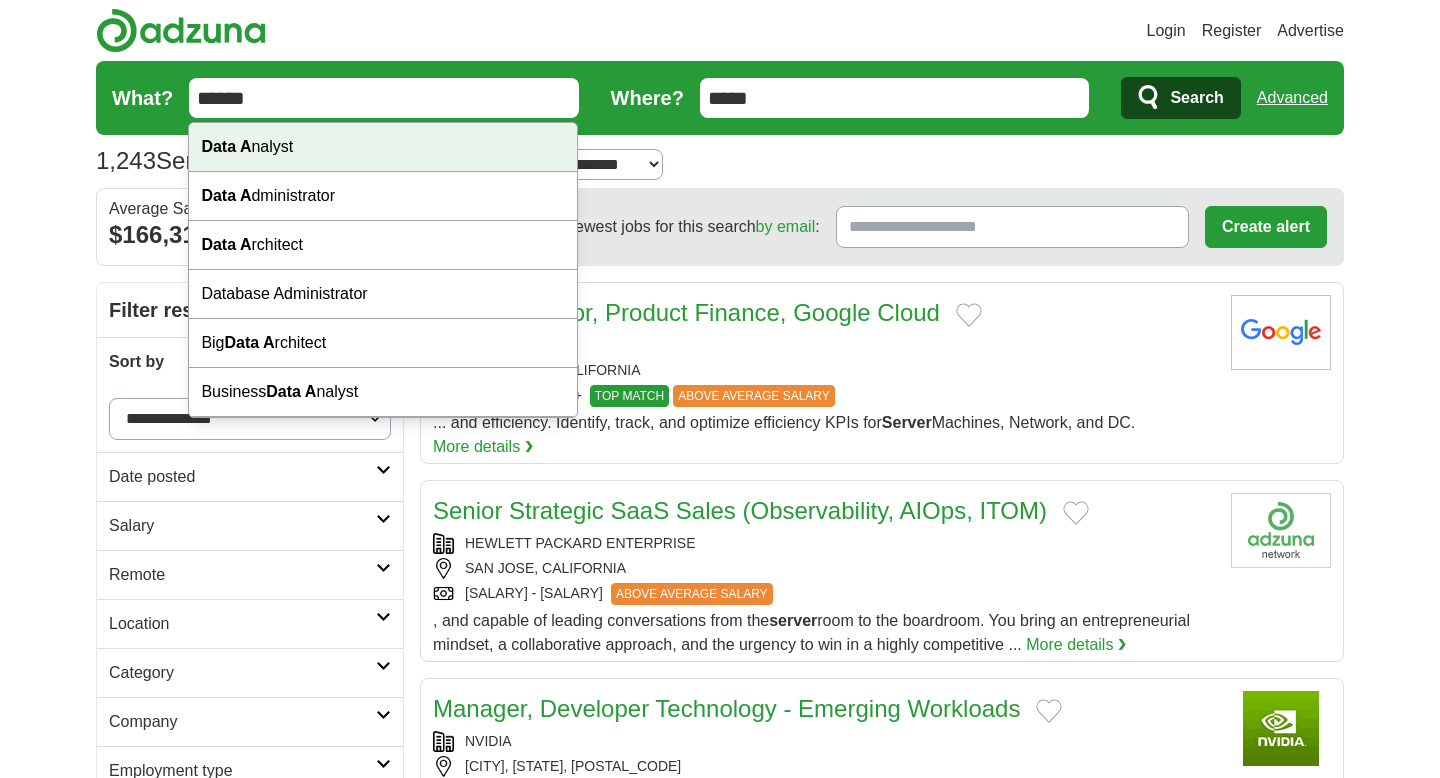 click on "Data A nalyst" at bounding box center (383, 147) 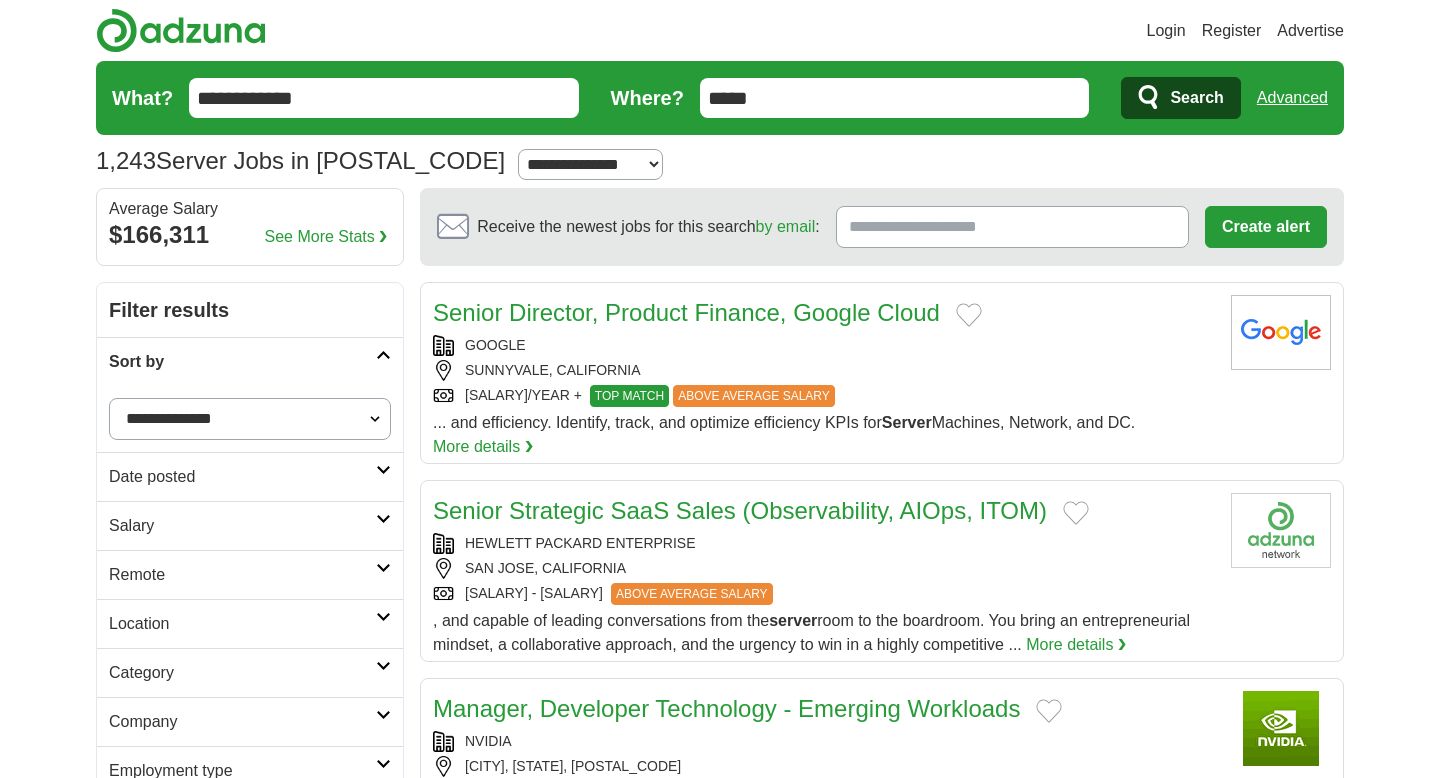 click on "Search" at bounding box center (1196, 98) 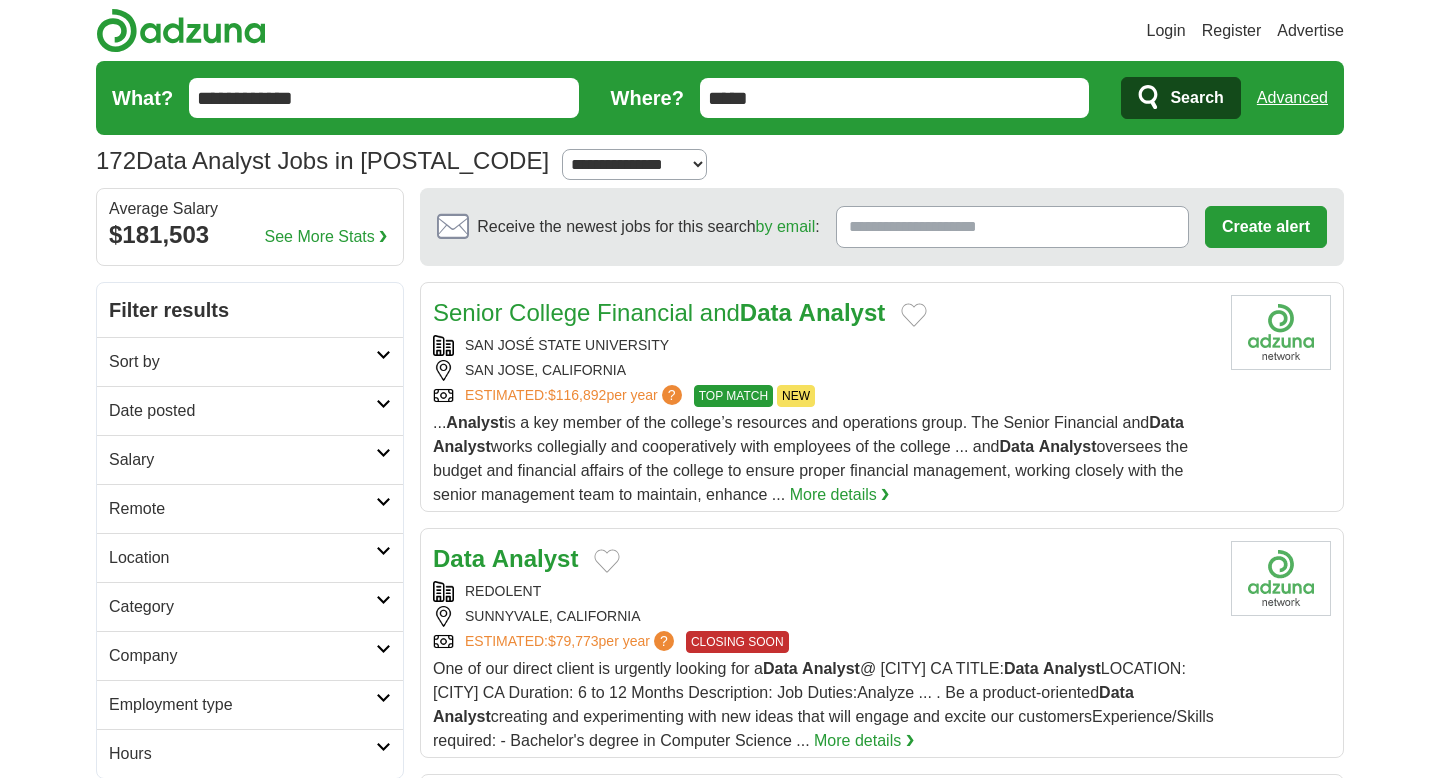 scroll, scrollTop: 0, scrollLeft: 0, axis: both 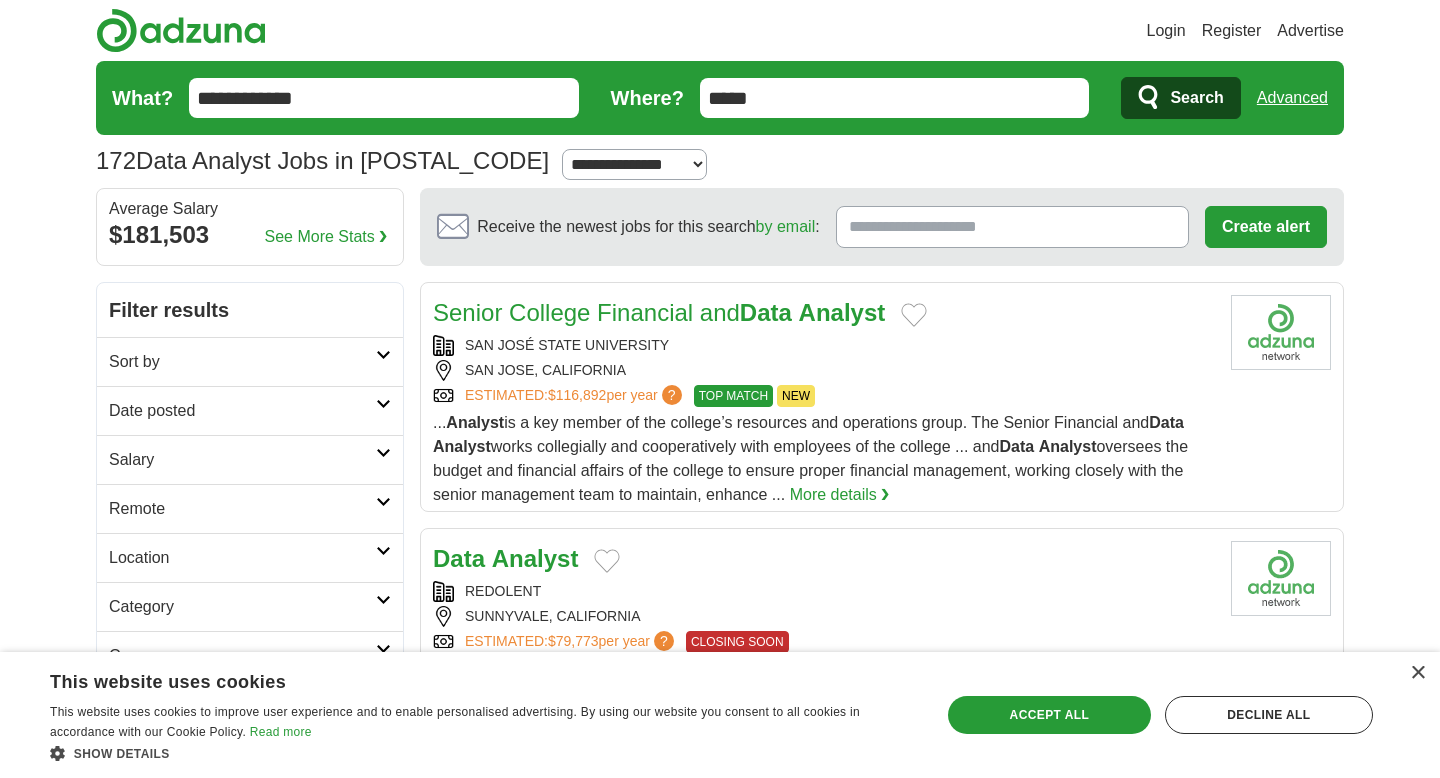 click on "Date posted" at bounding box center [242, 411] 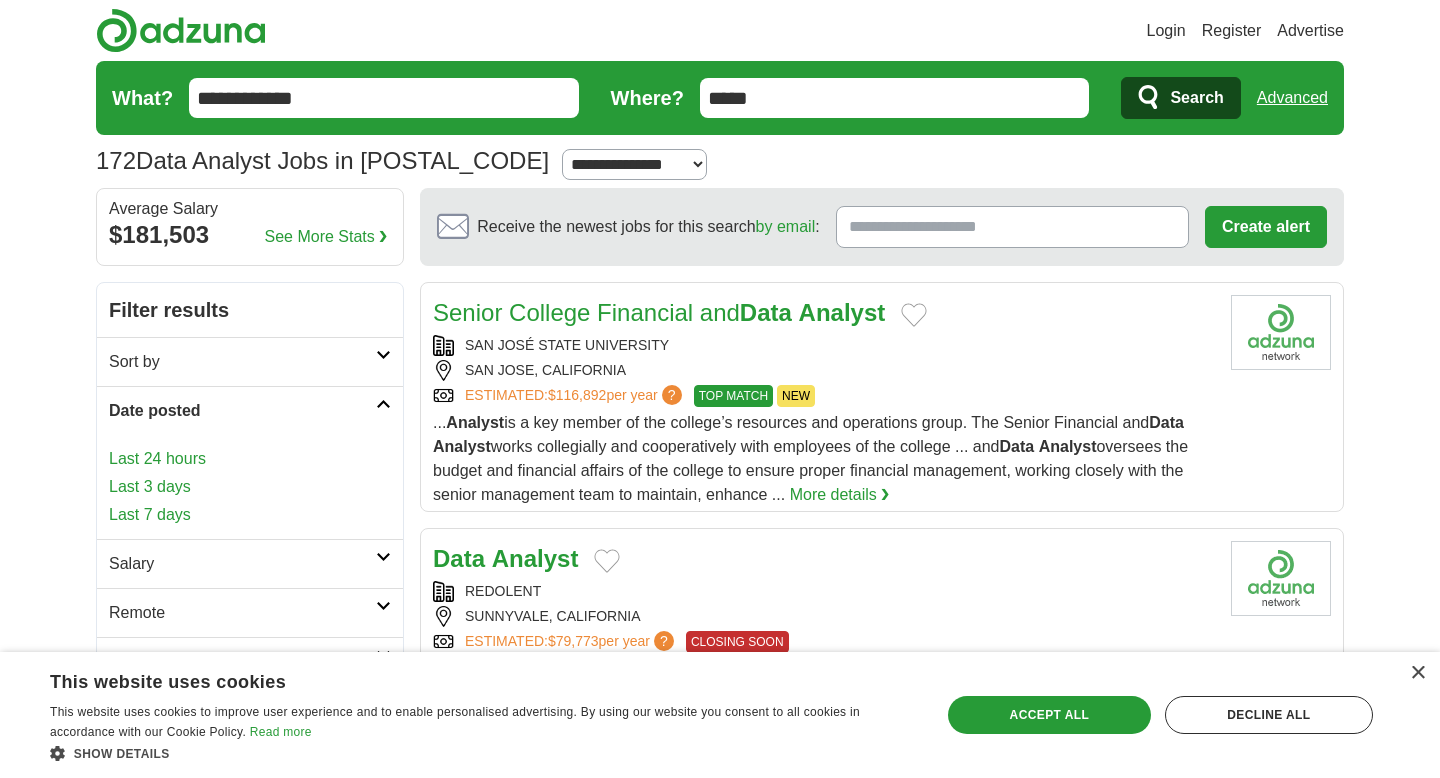 click on "Last 24 hours" at bounding box center (250, 459) 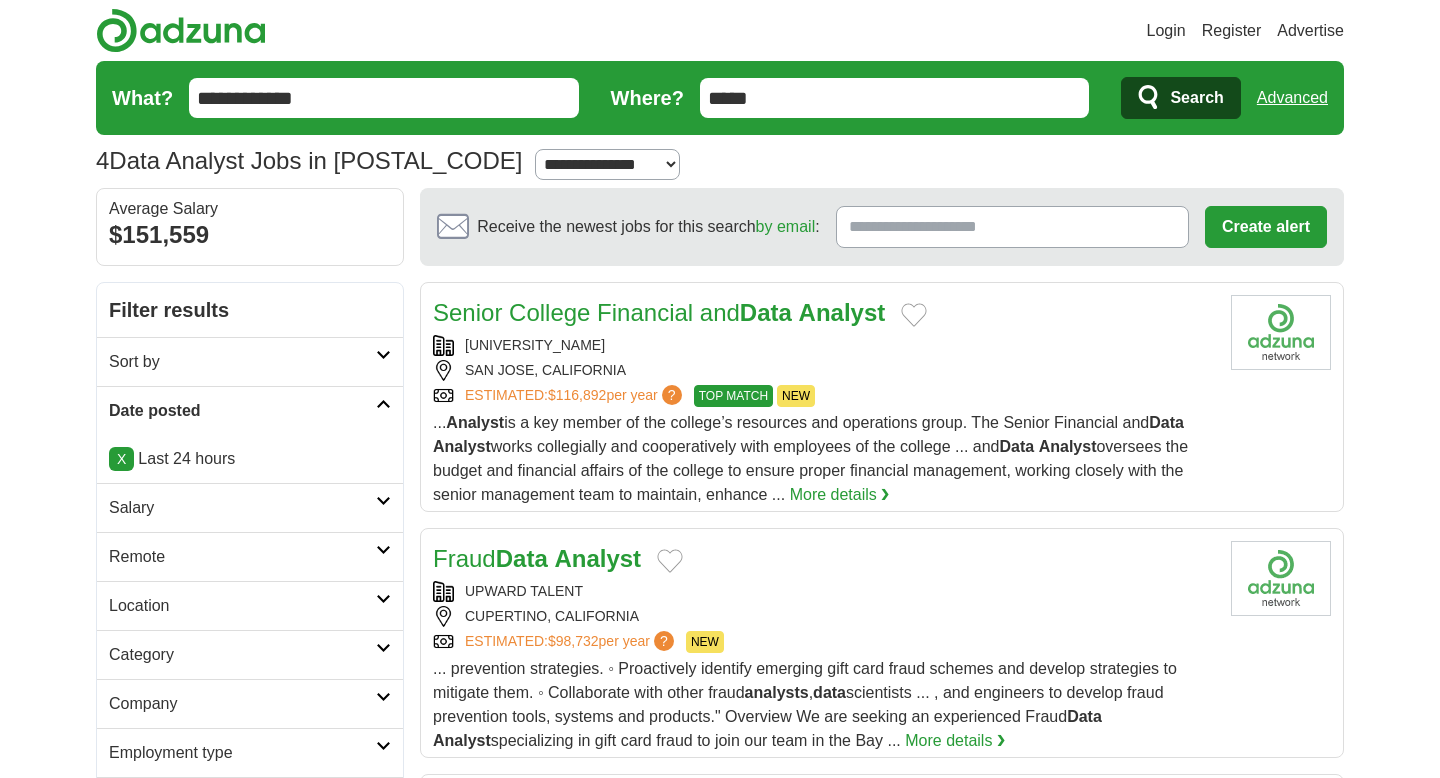 scroll, scrollTop: 0, scrollLeft: 0, axis: both 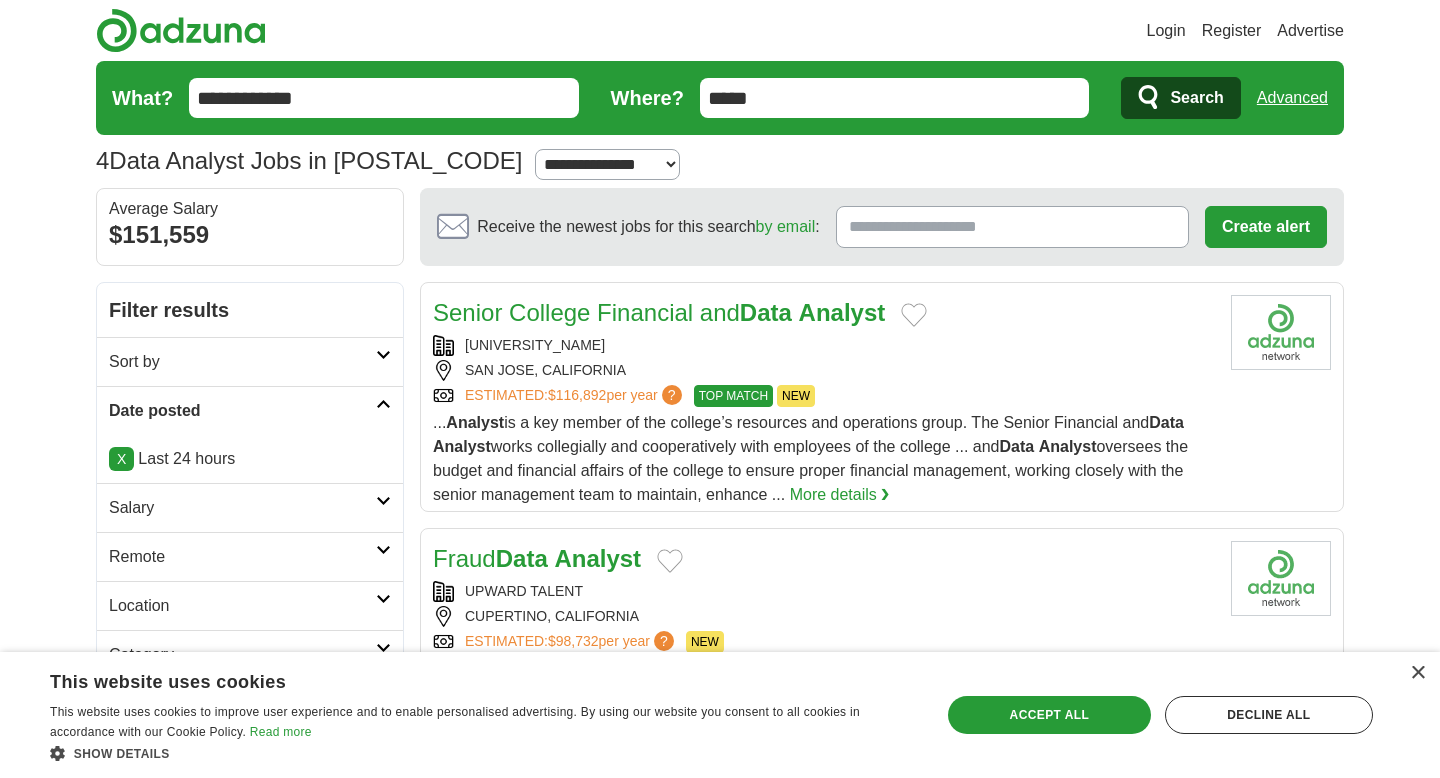 click on "**********" at bounding box center [607, 164] 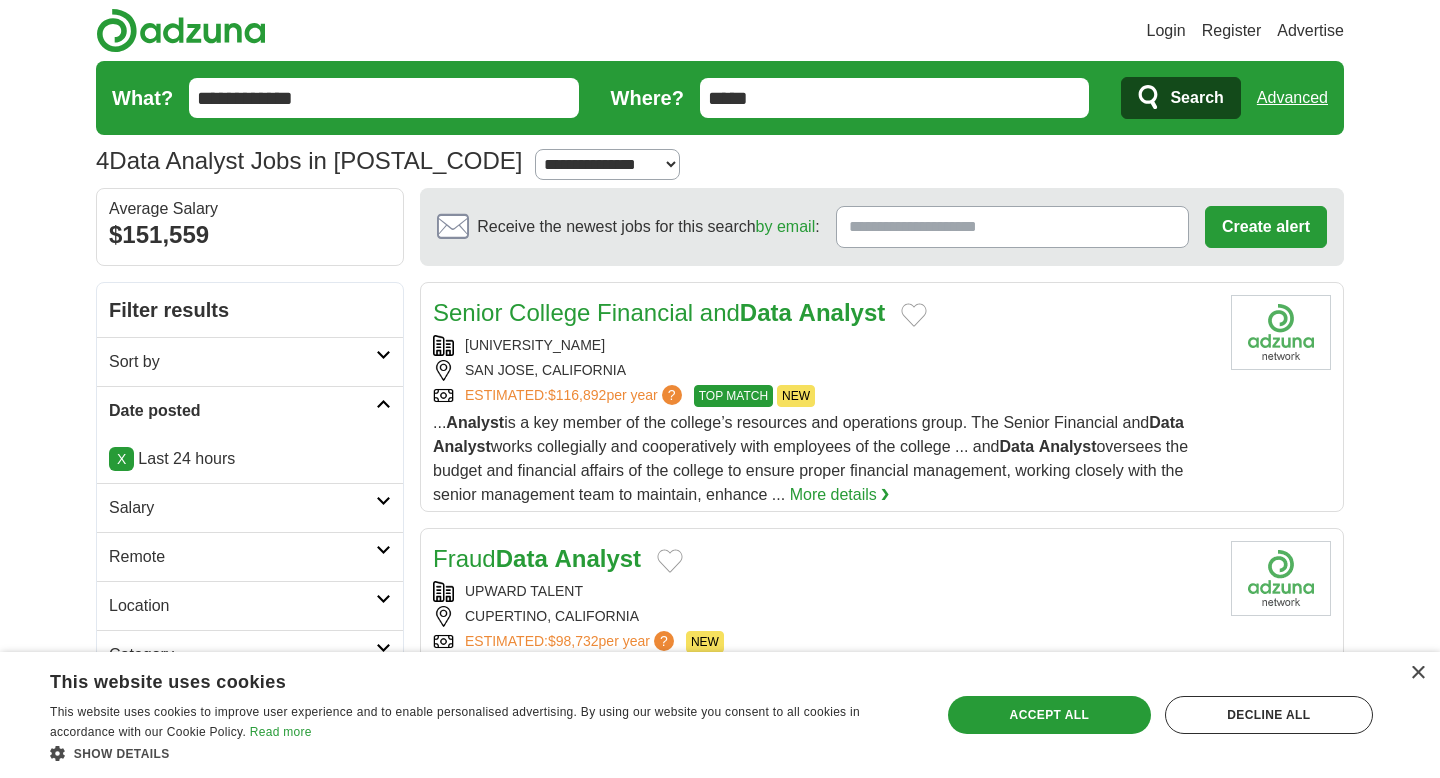 select on "**" 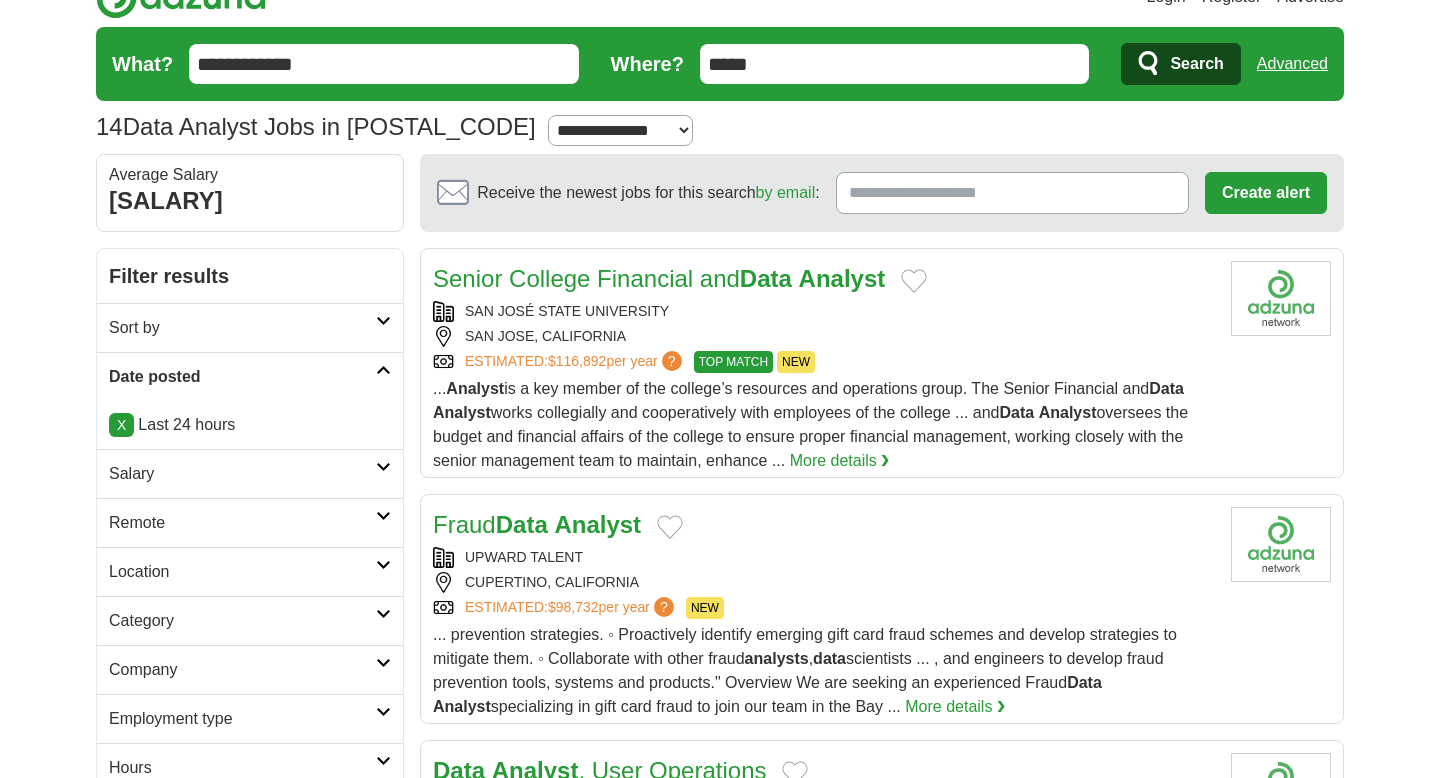 scroll, scrollTop: 38, scrollLeft: 0, axis: vertical 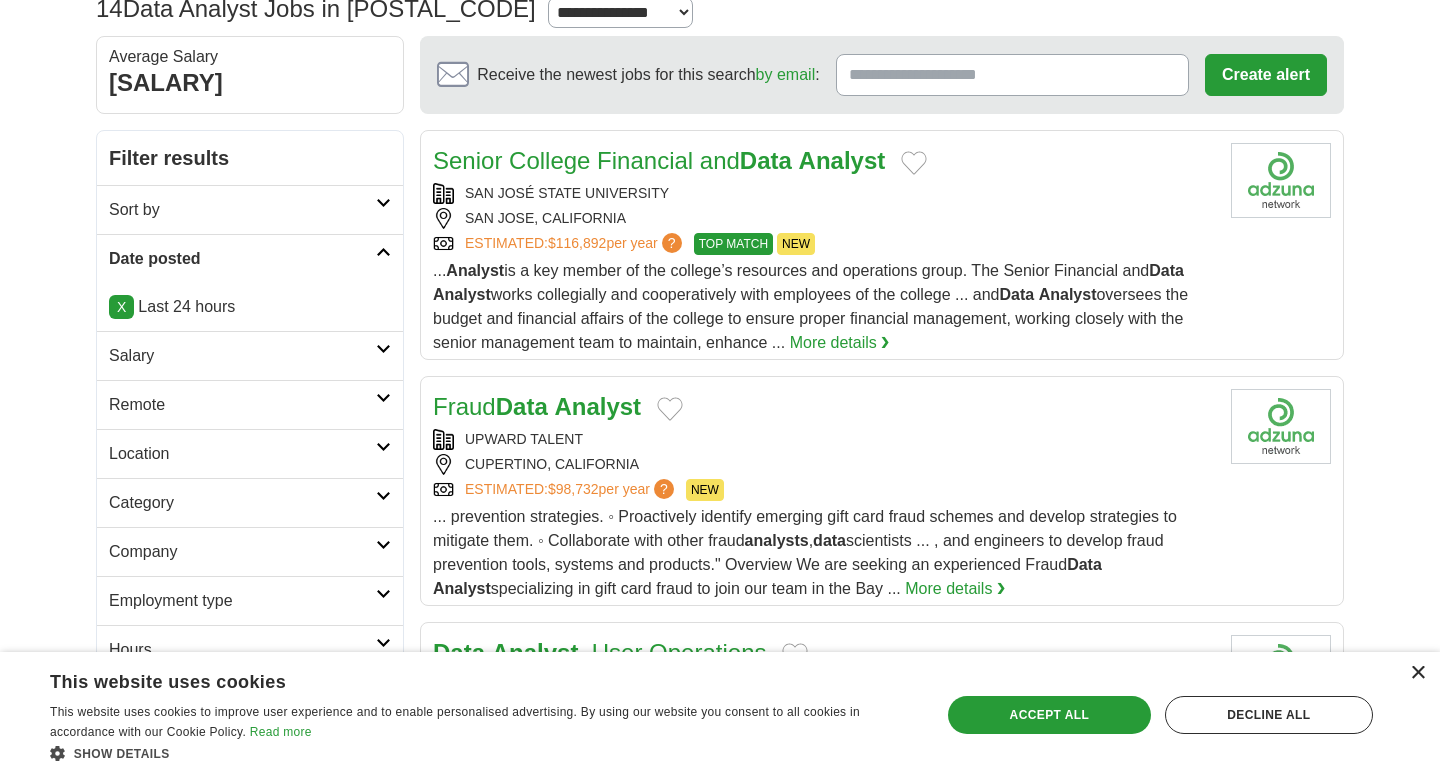 click on "×" at bounding box center (1417, 673) 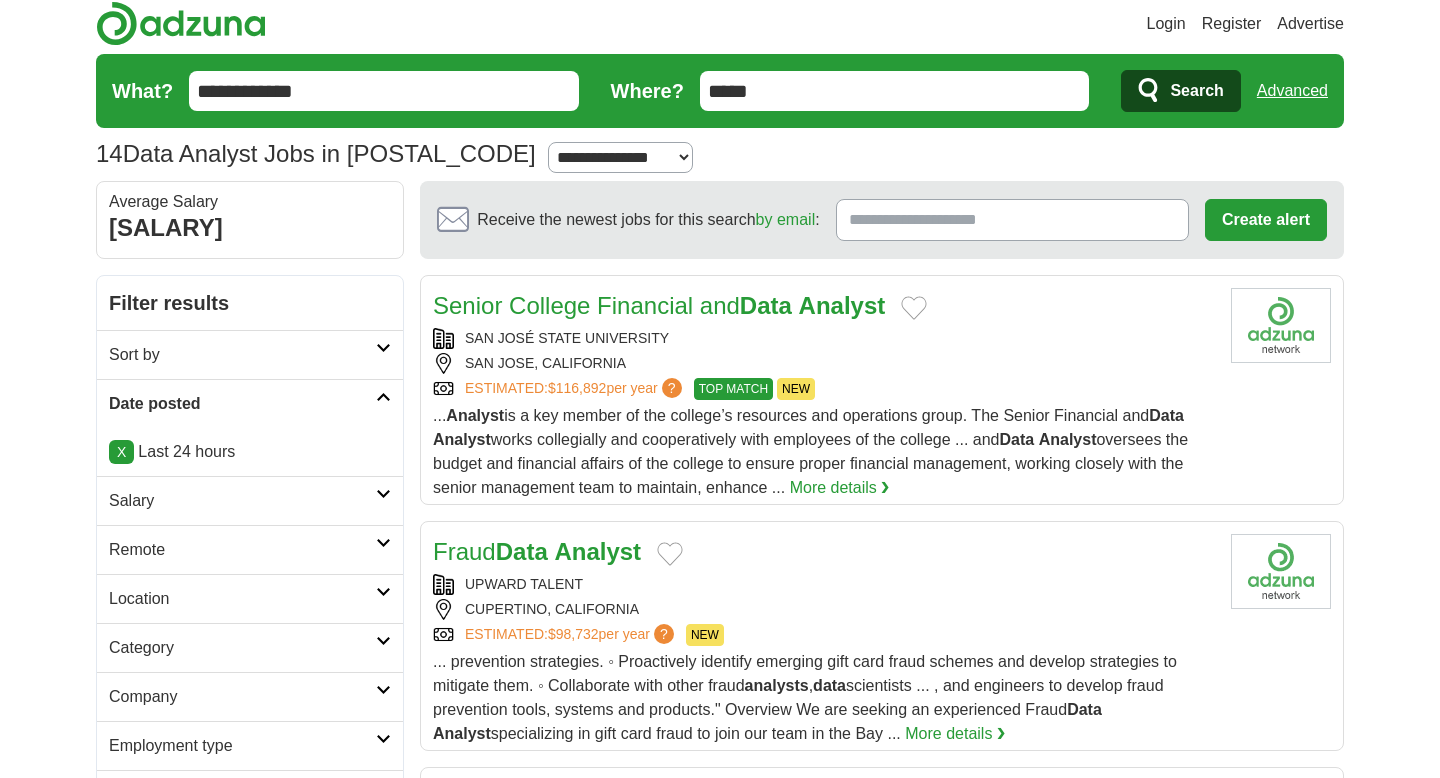 scroll, scrollTop: 10, scrollLeft: 0, axis: vertical 